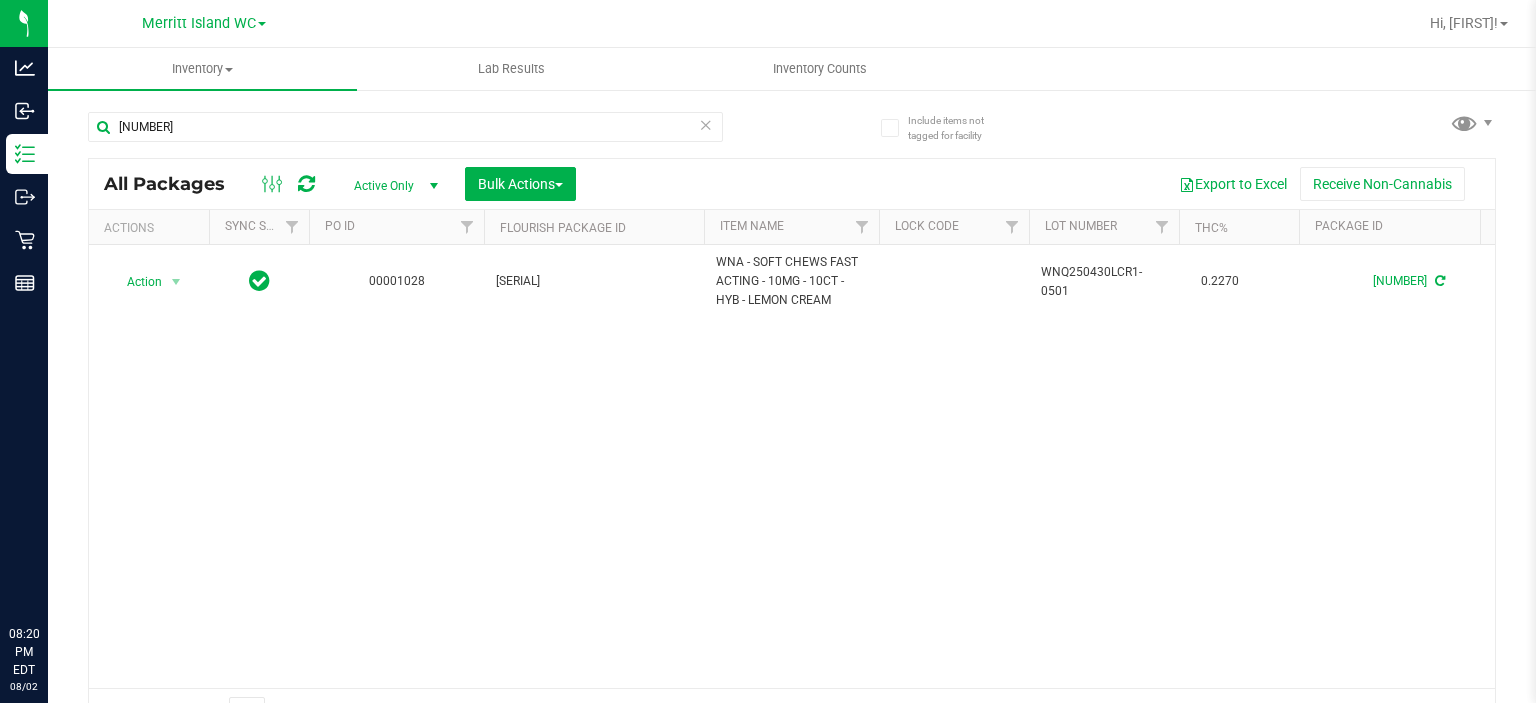 scroll, scrollTop: 0, scrollLeft: 0, axis: both 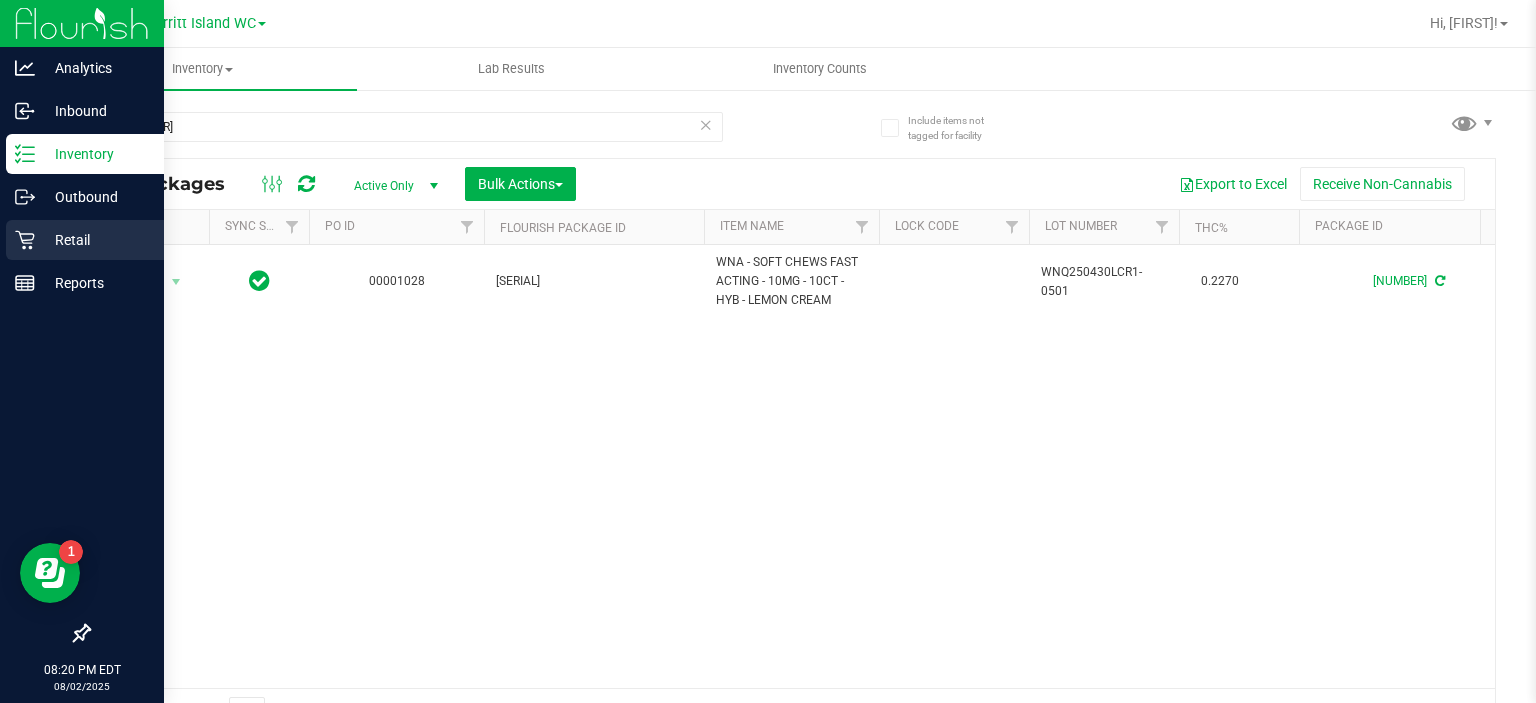 click on "Retail" at bounding box center (95, 240) 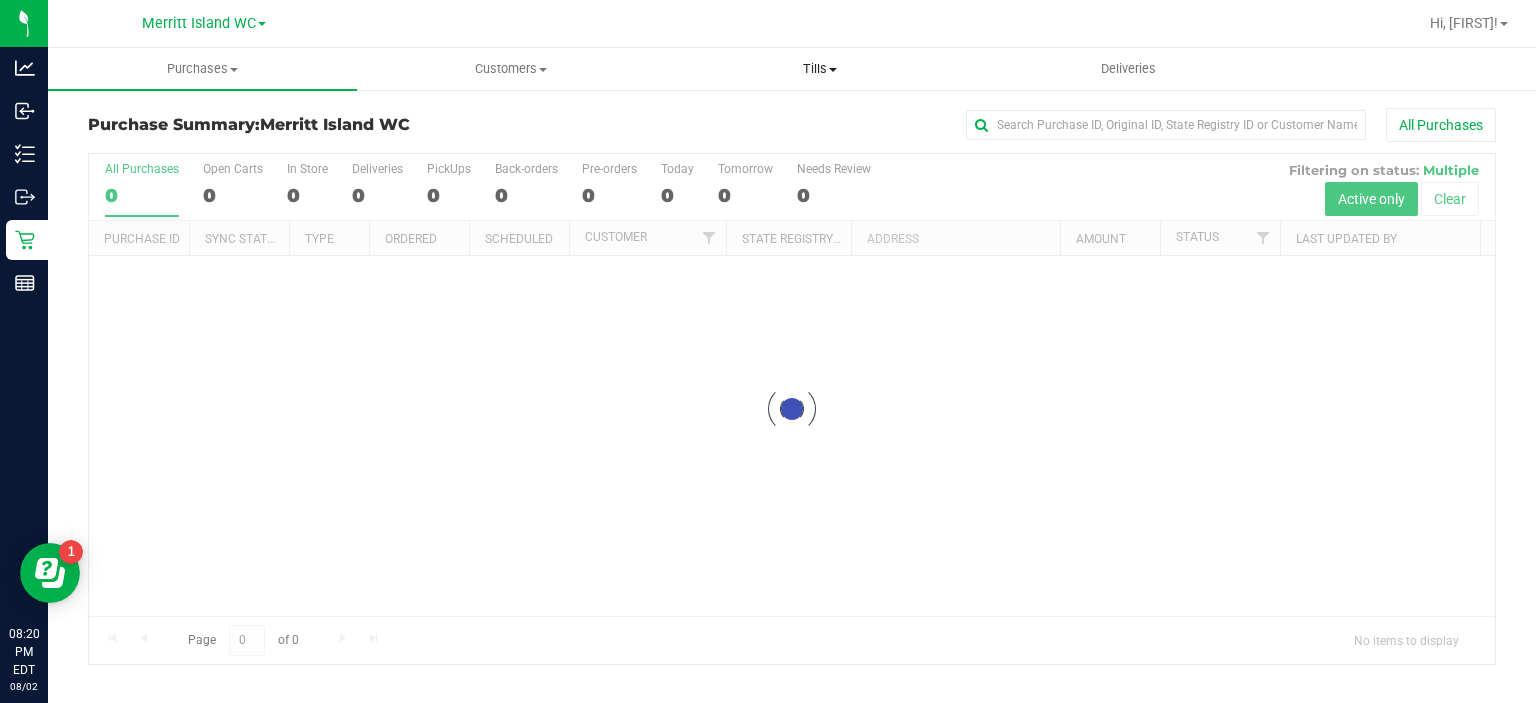 click on "Tills" at bounding box center [819, 69] 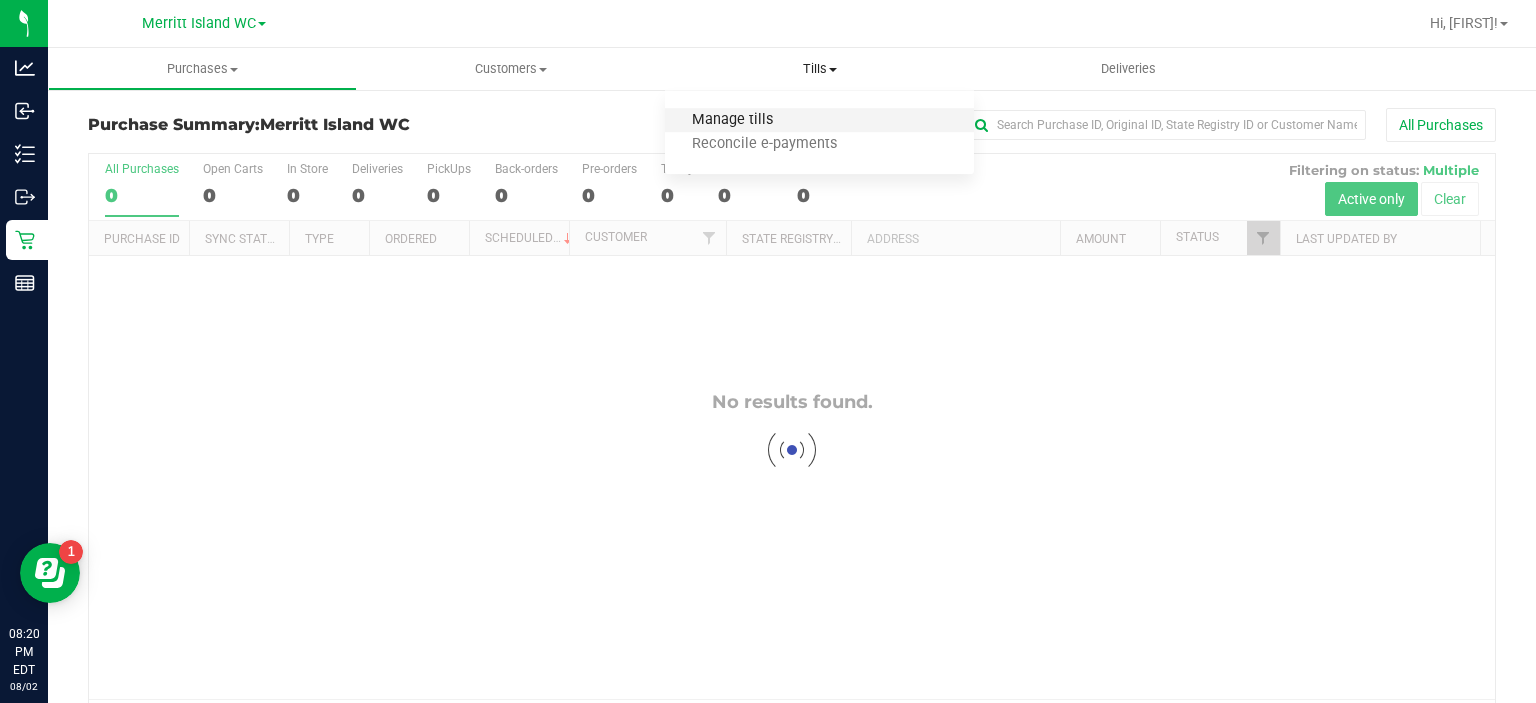click on "Manage tills" at bounding box center (732, 120) 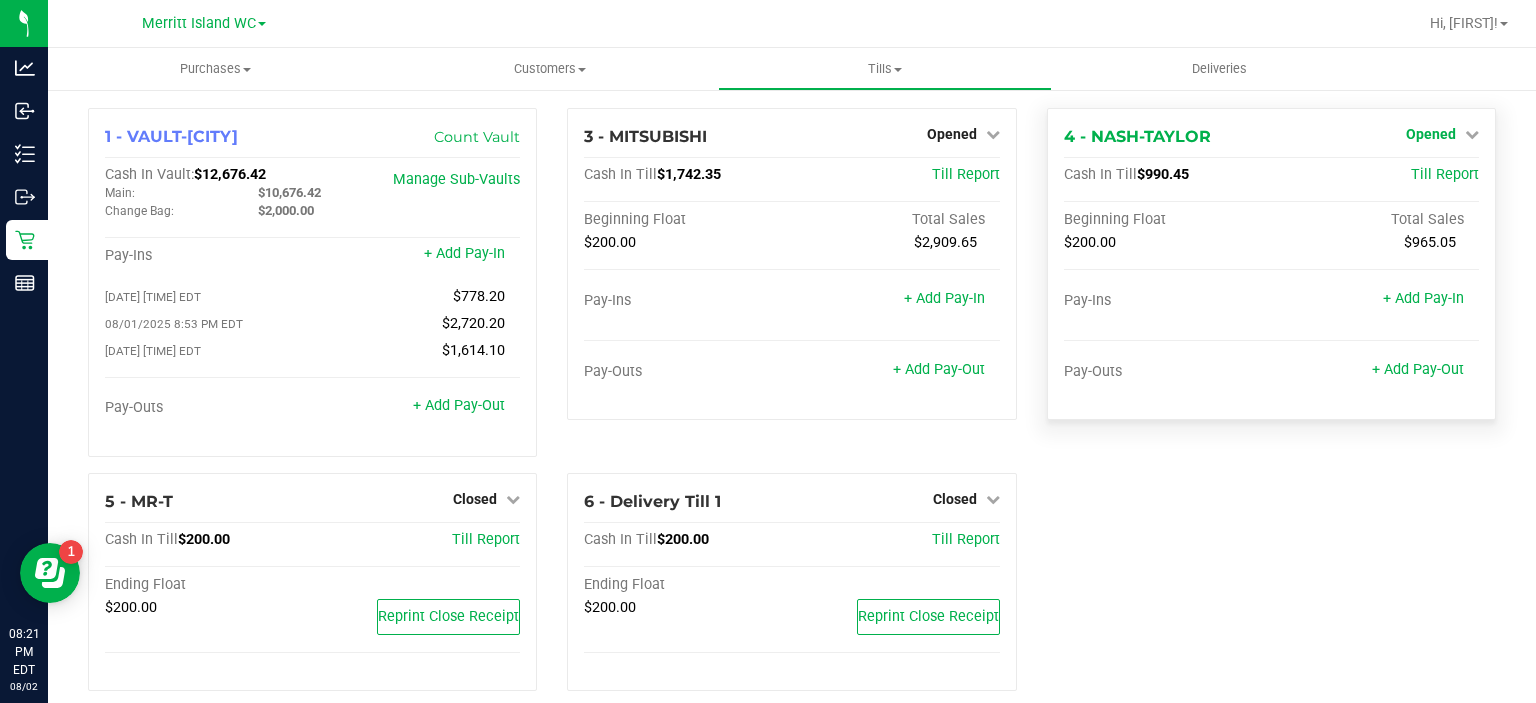 click on "Opened" at bounding box center [1431, 134] 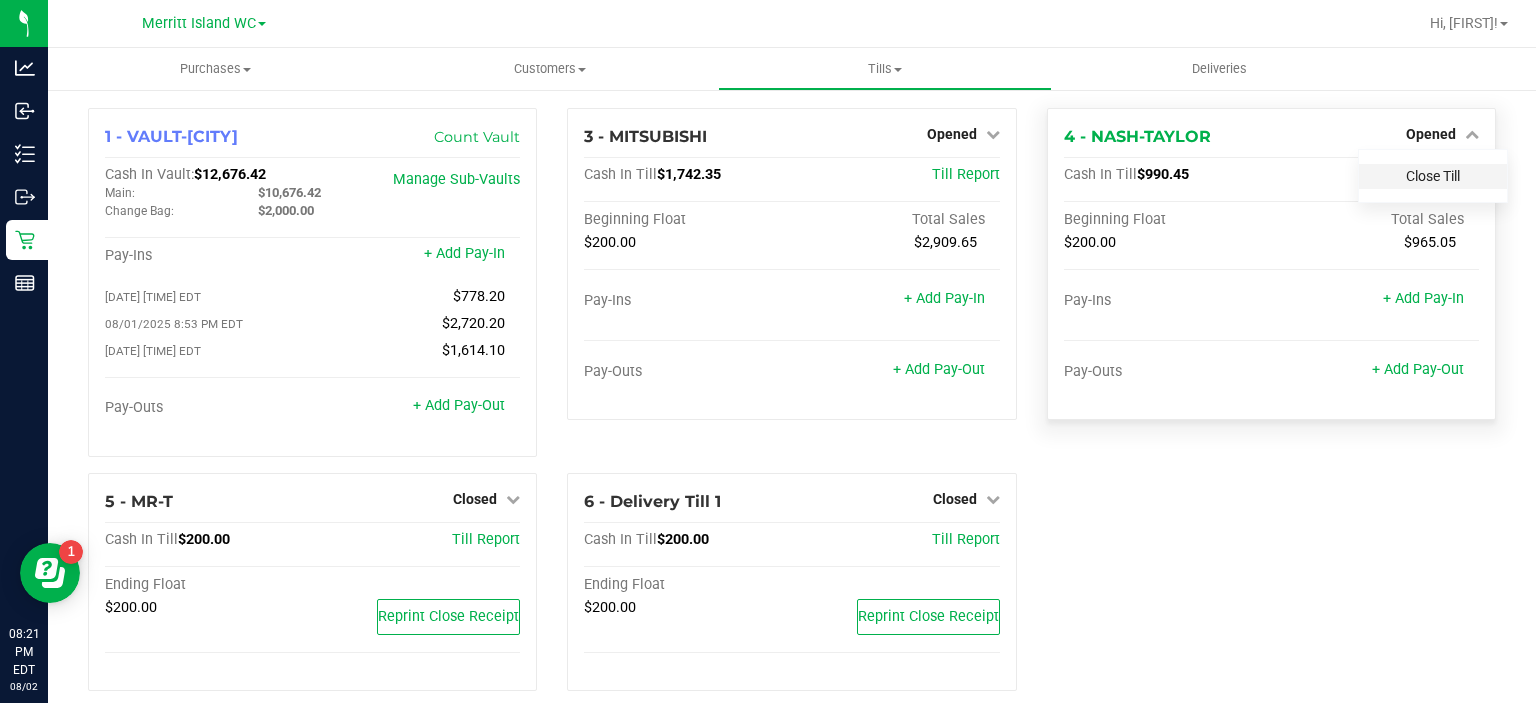 click on "Close Till" at bounding box center (1433, 176) 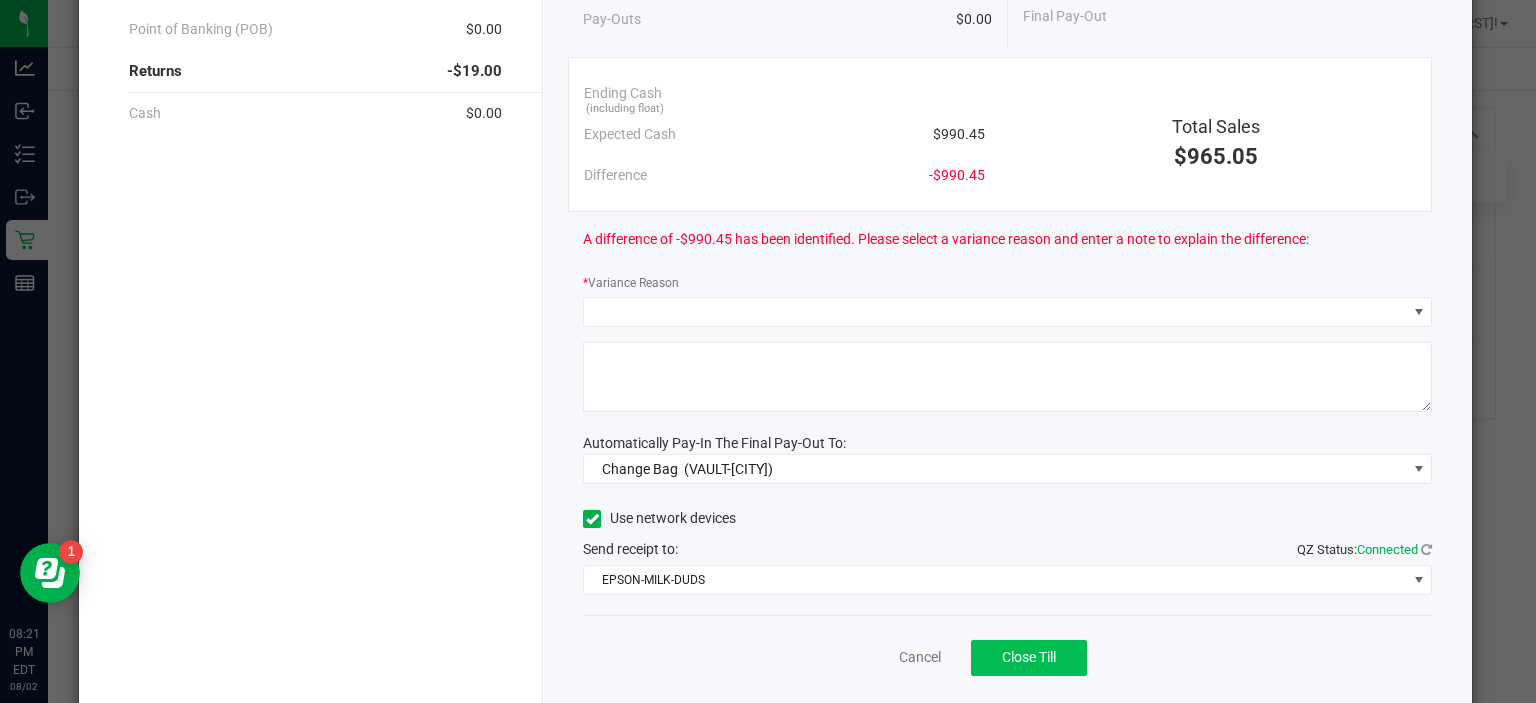 scroll, scrollTop: 330, scrollLeft: 0, axis: vertical 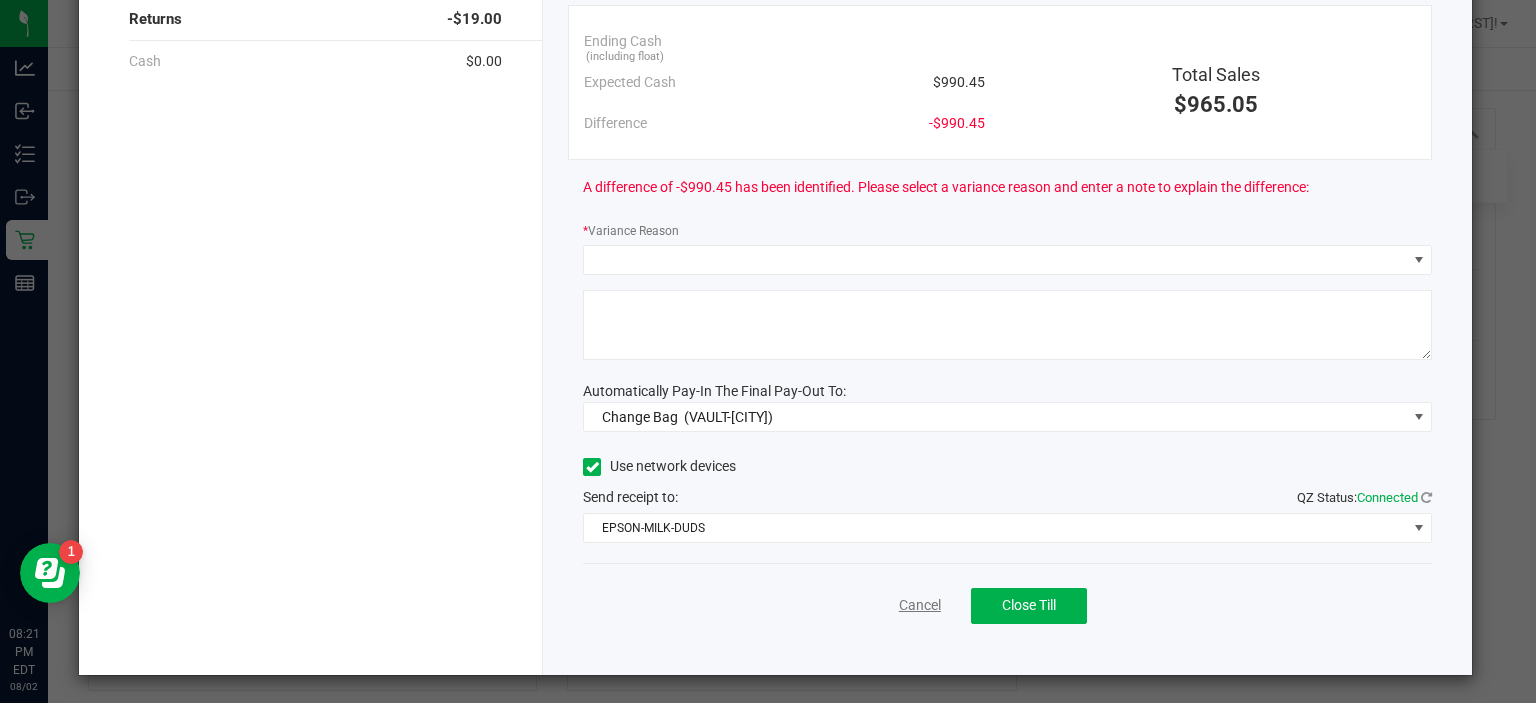 click on "Cancel" 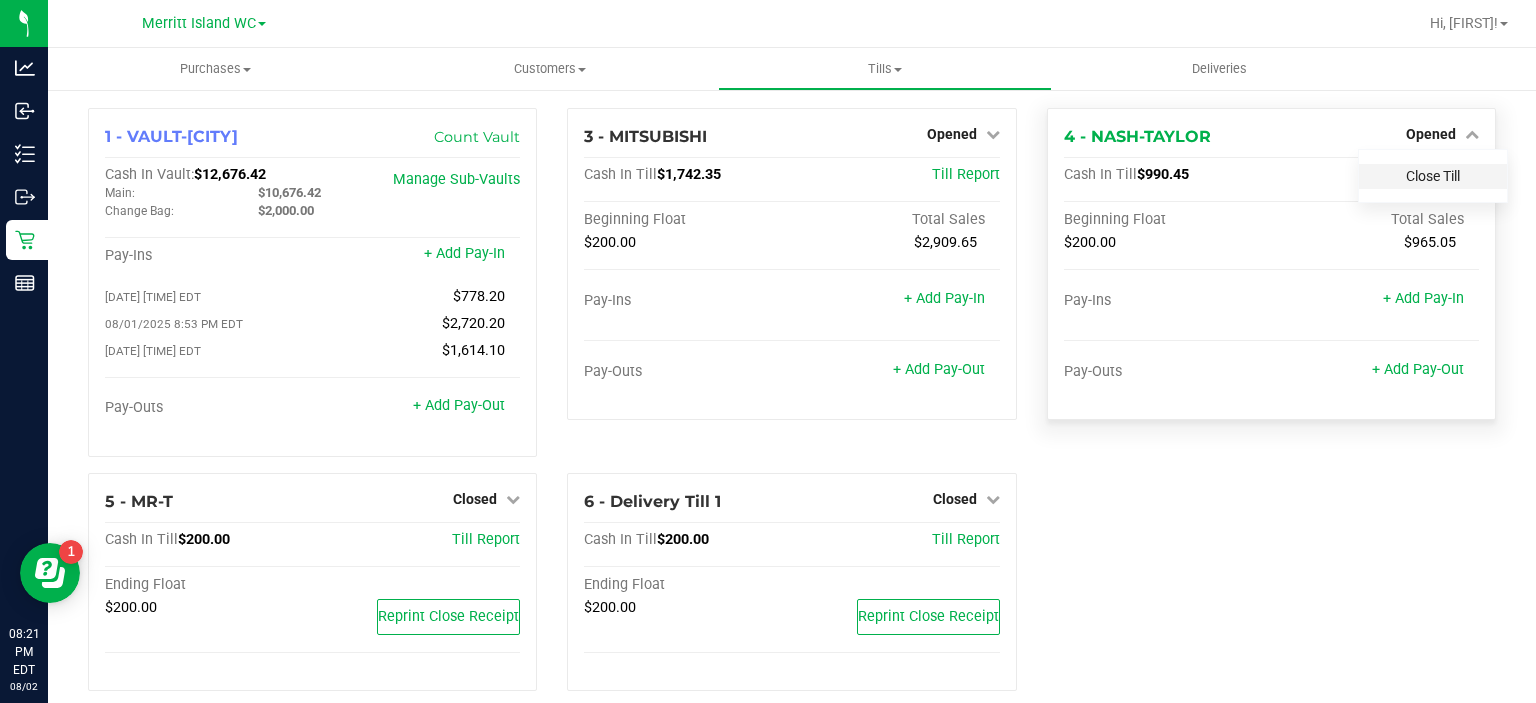 click on "Close Till" at bounding box center (1433, 176) 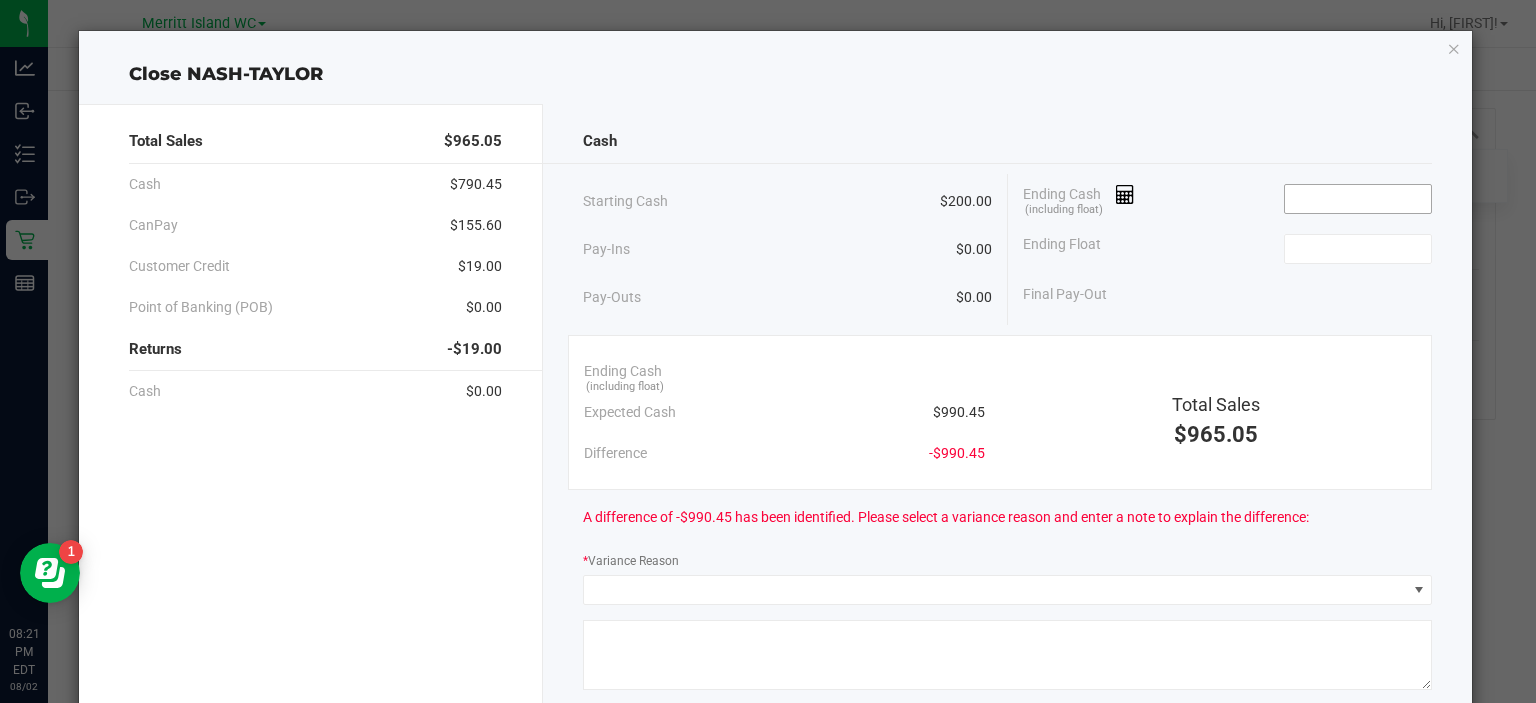 click at bounding box center [1358, 199] 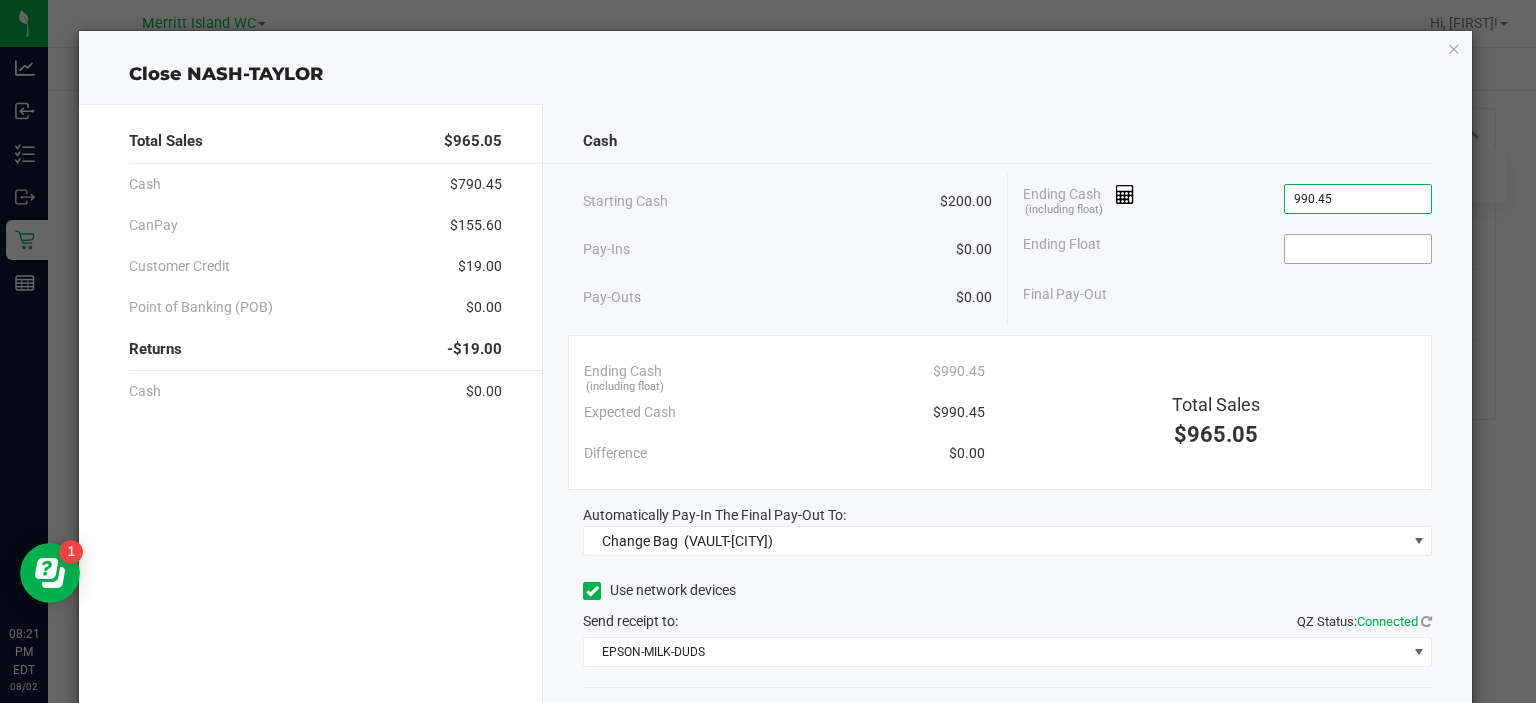 type on "$990.45" 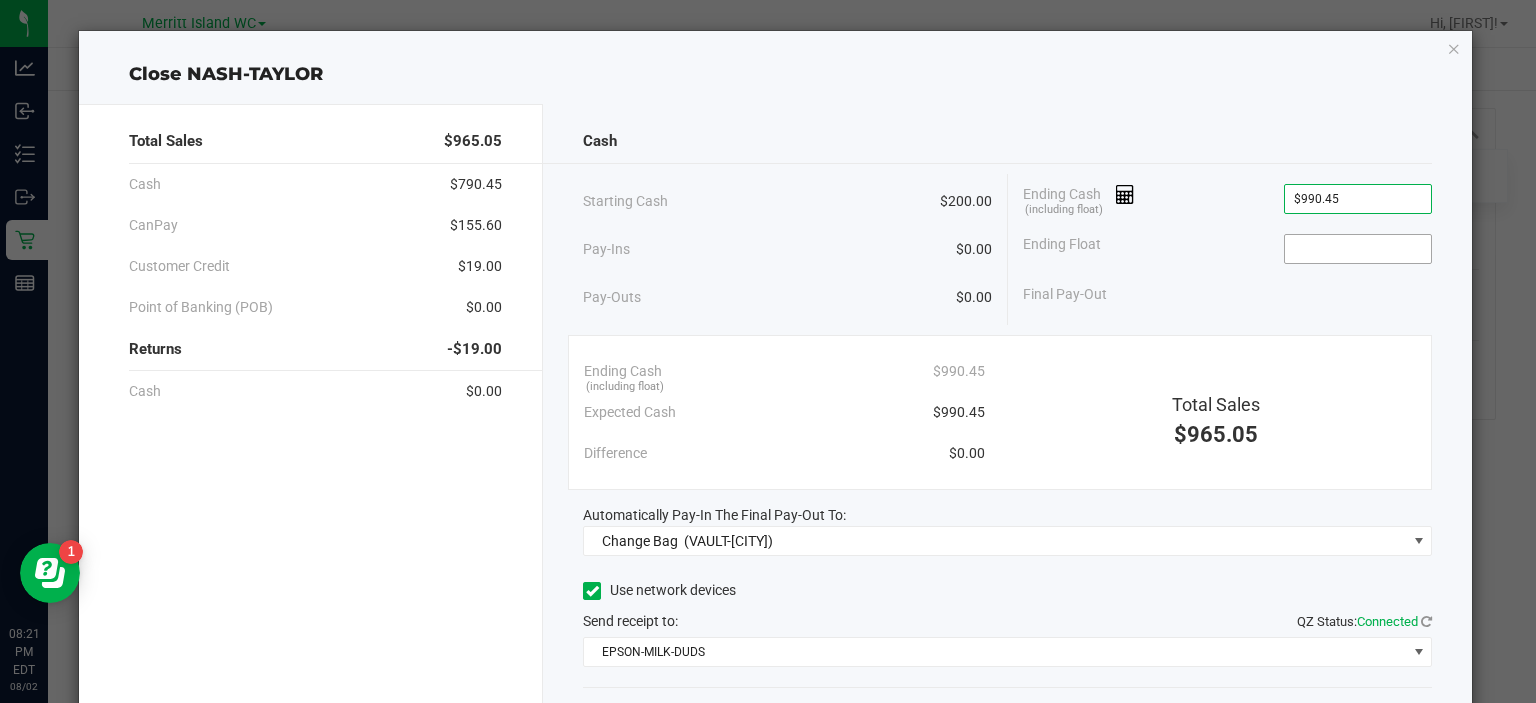 click at bounding box center (1358, 249) 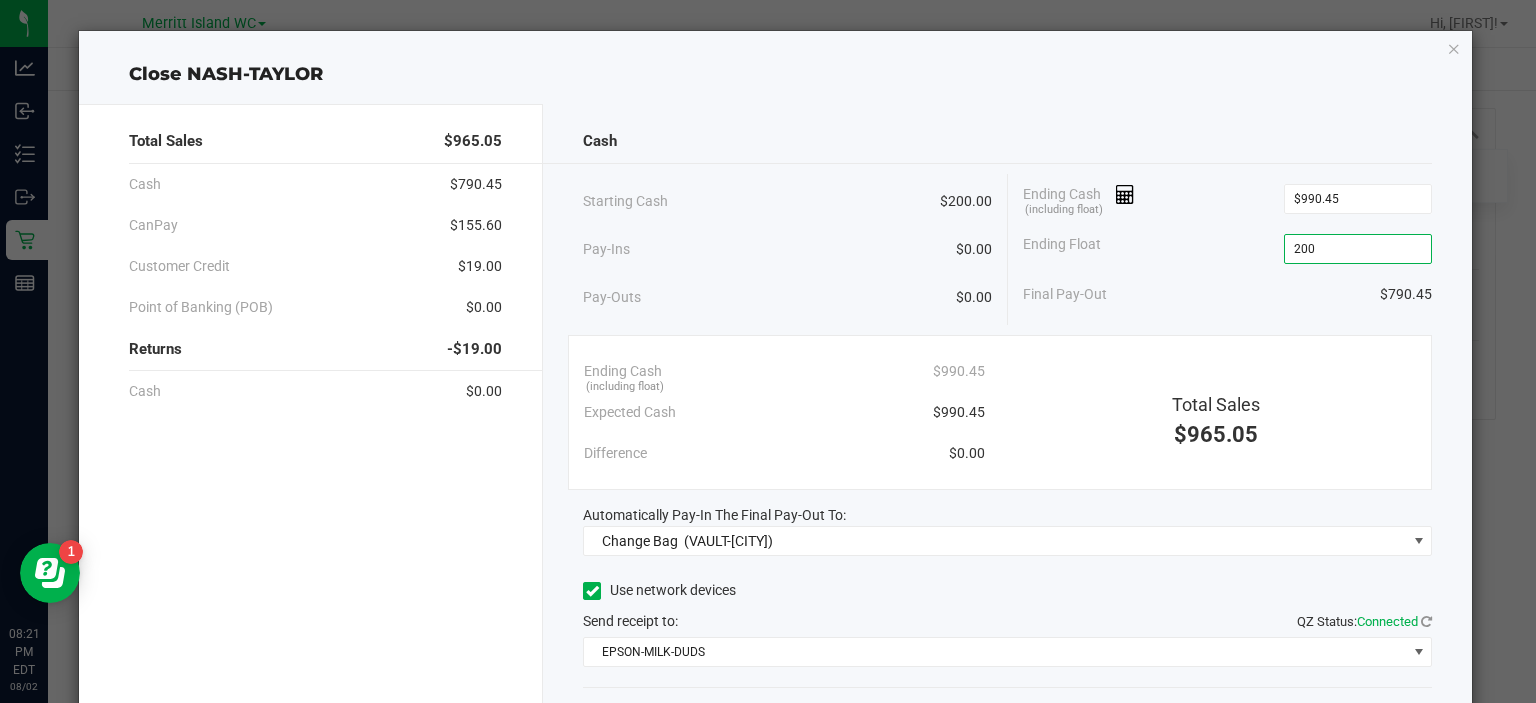 type on "$200.00" 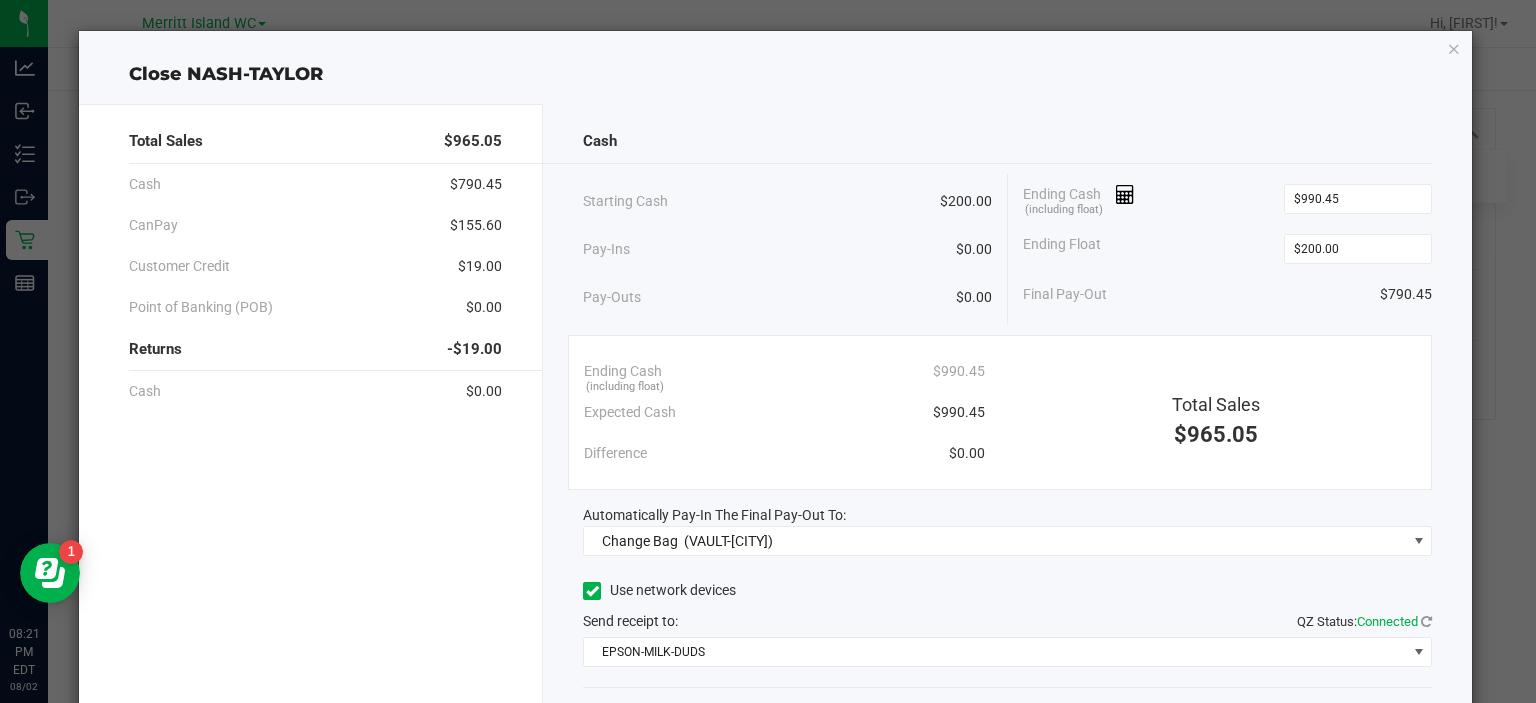 click on "Final Pay-Out   $790.45" 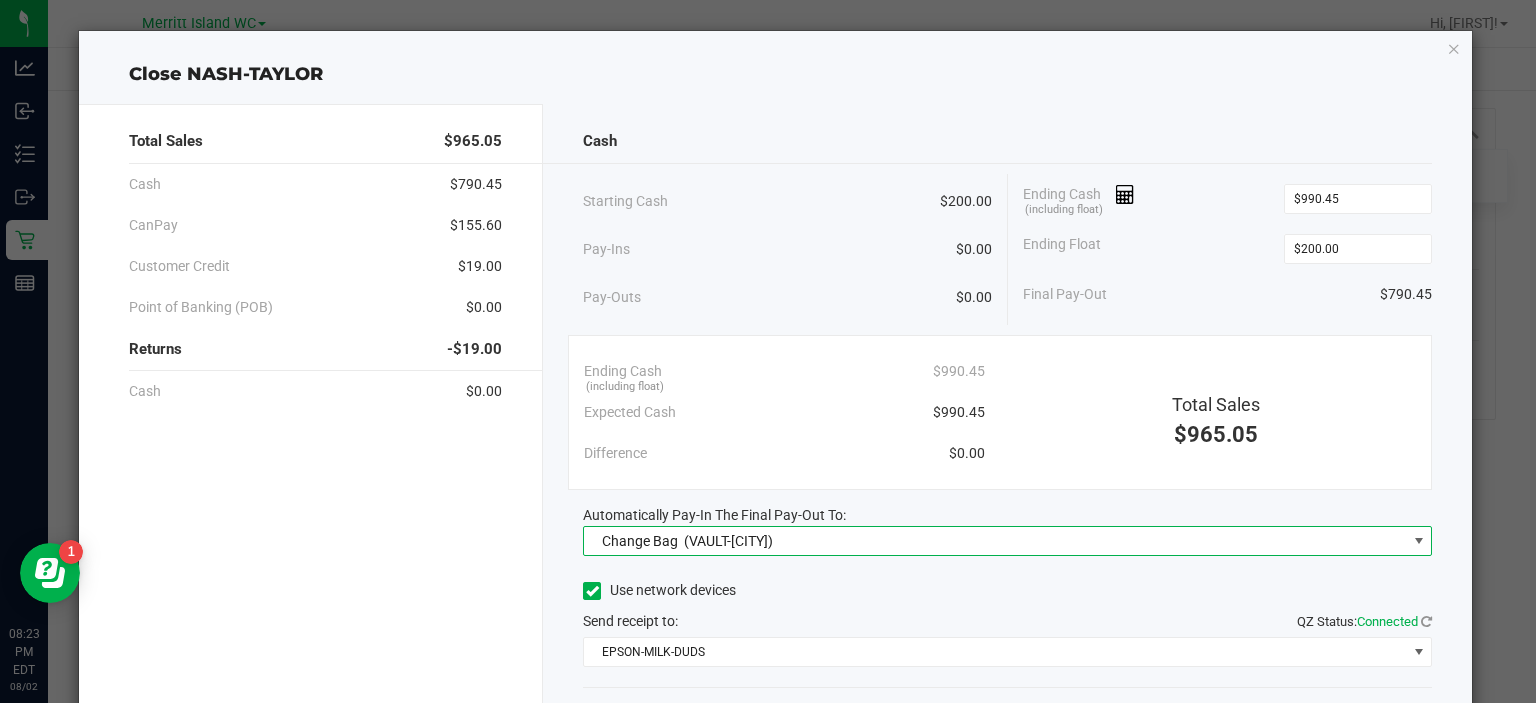 click on "(VAULT-[CITY])" at bounding box center (728, 541) 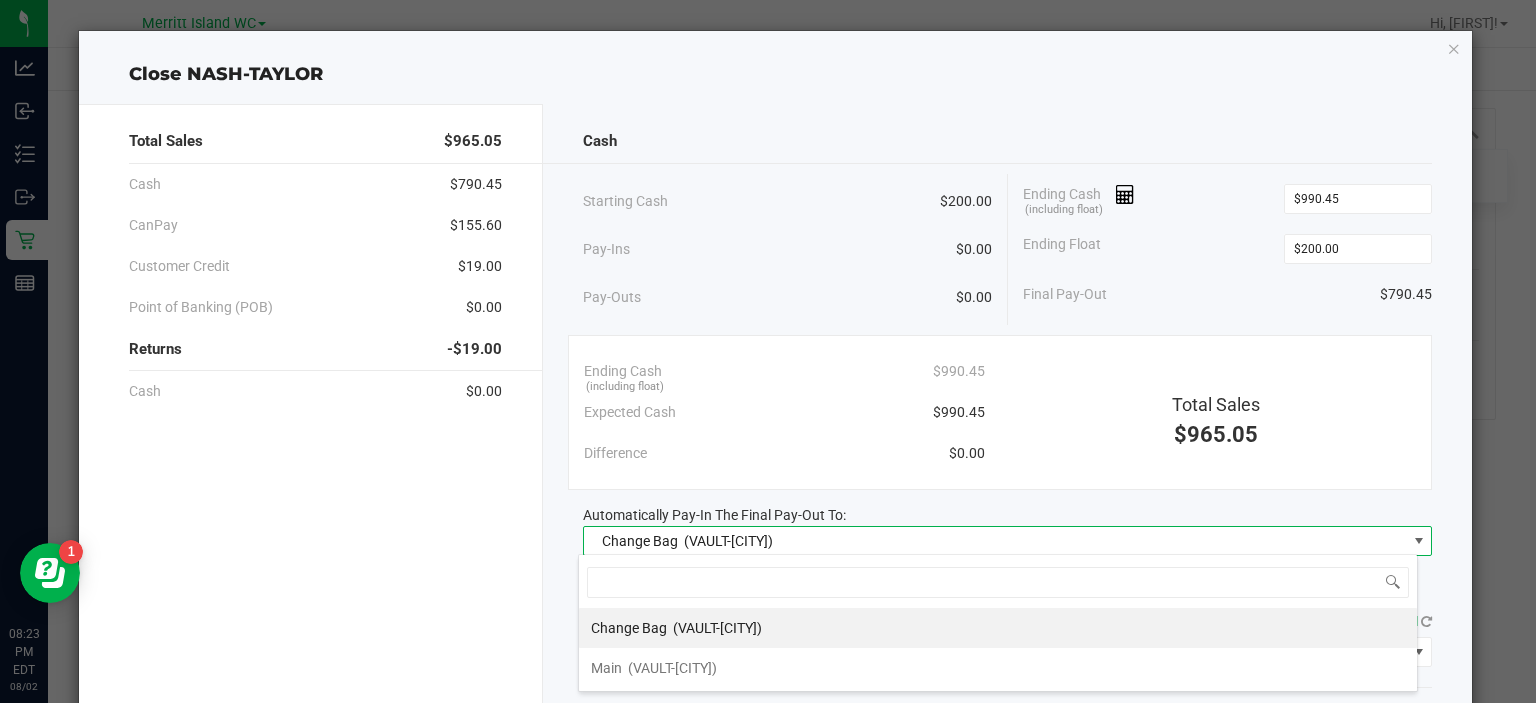 scroll, scrollTop: 99970, scrollLeft: 99159, axis: both 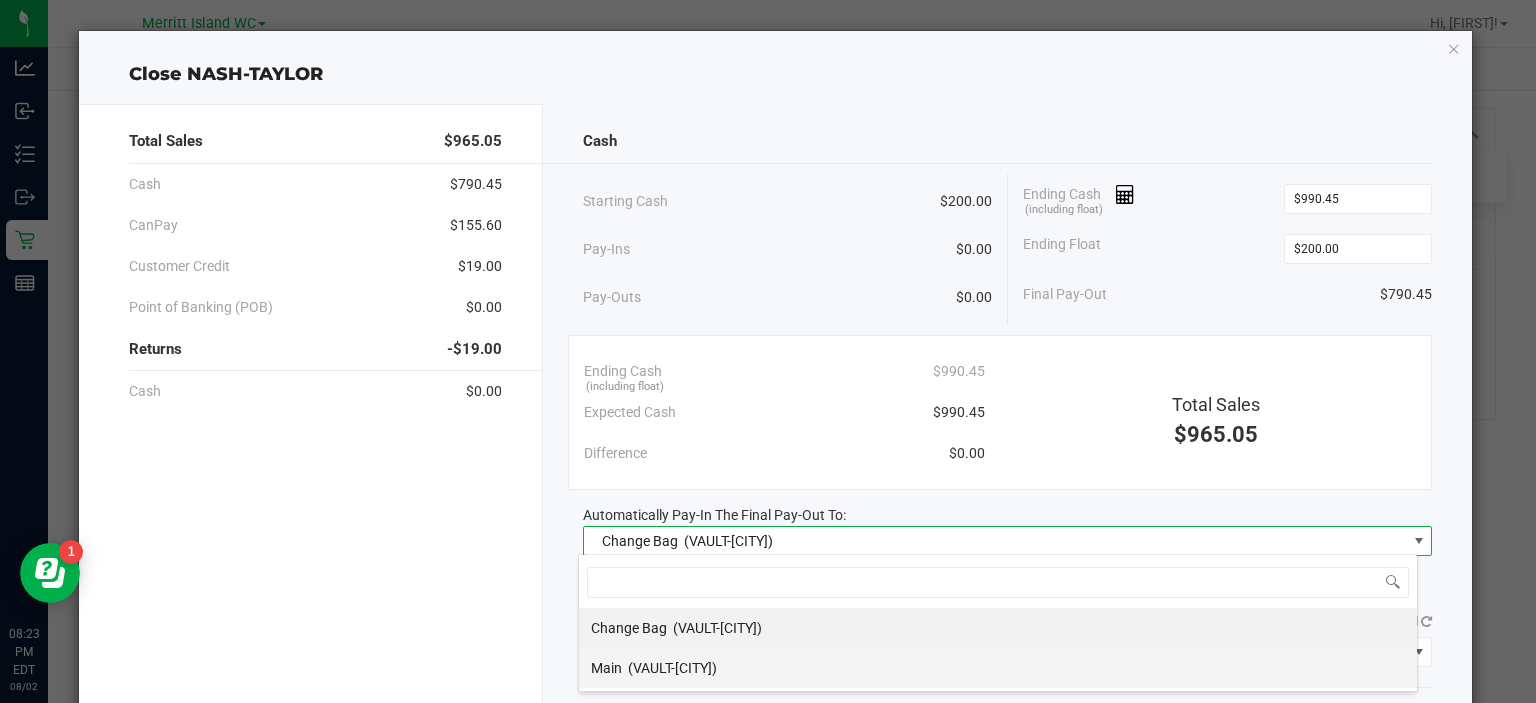 click on "(VAULT-[CITY])" at bounding box center [672, 668] 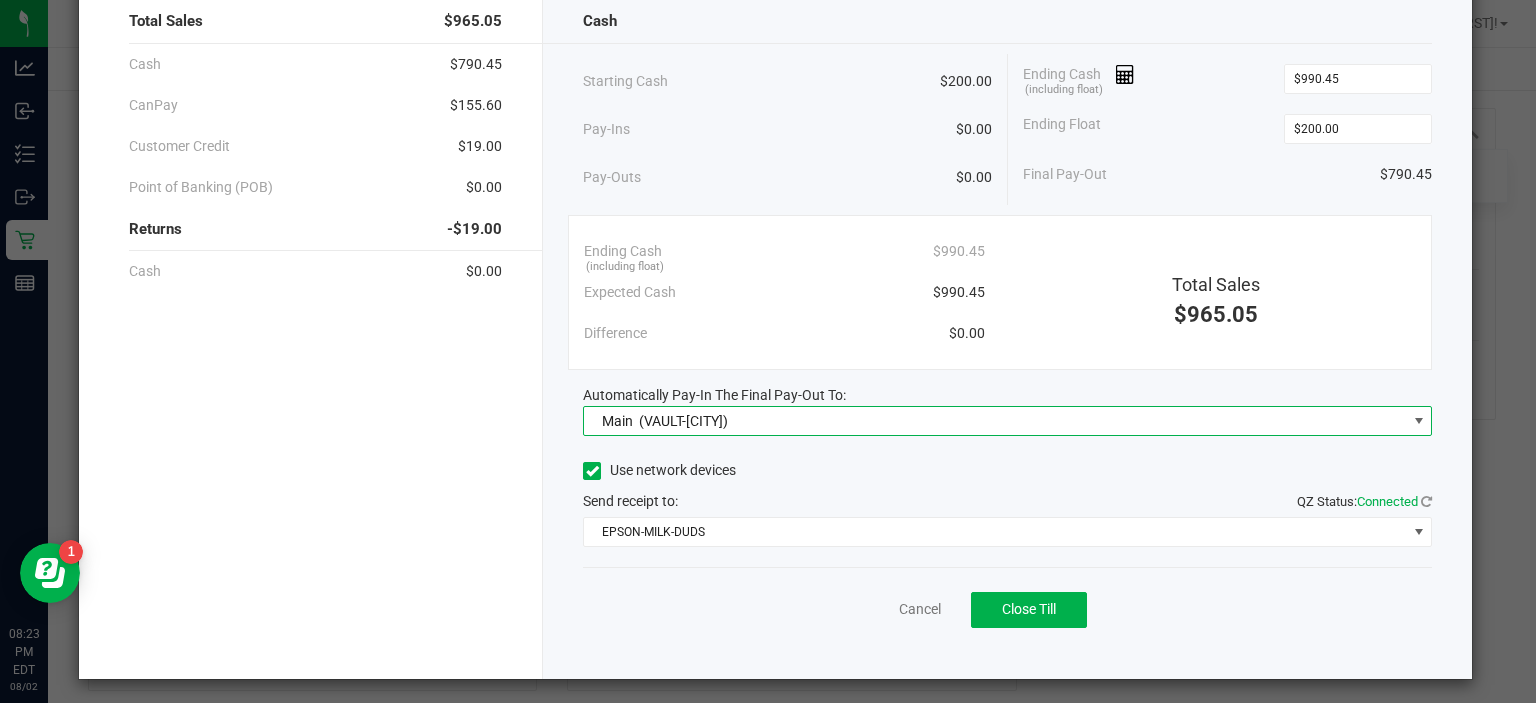 scroll, scrollTop: 124, scrollLeft: 0, axis: vertical 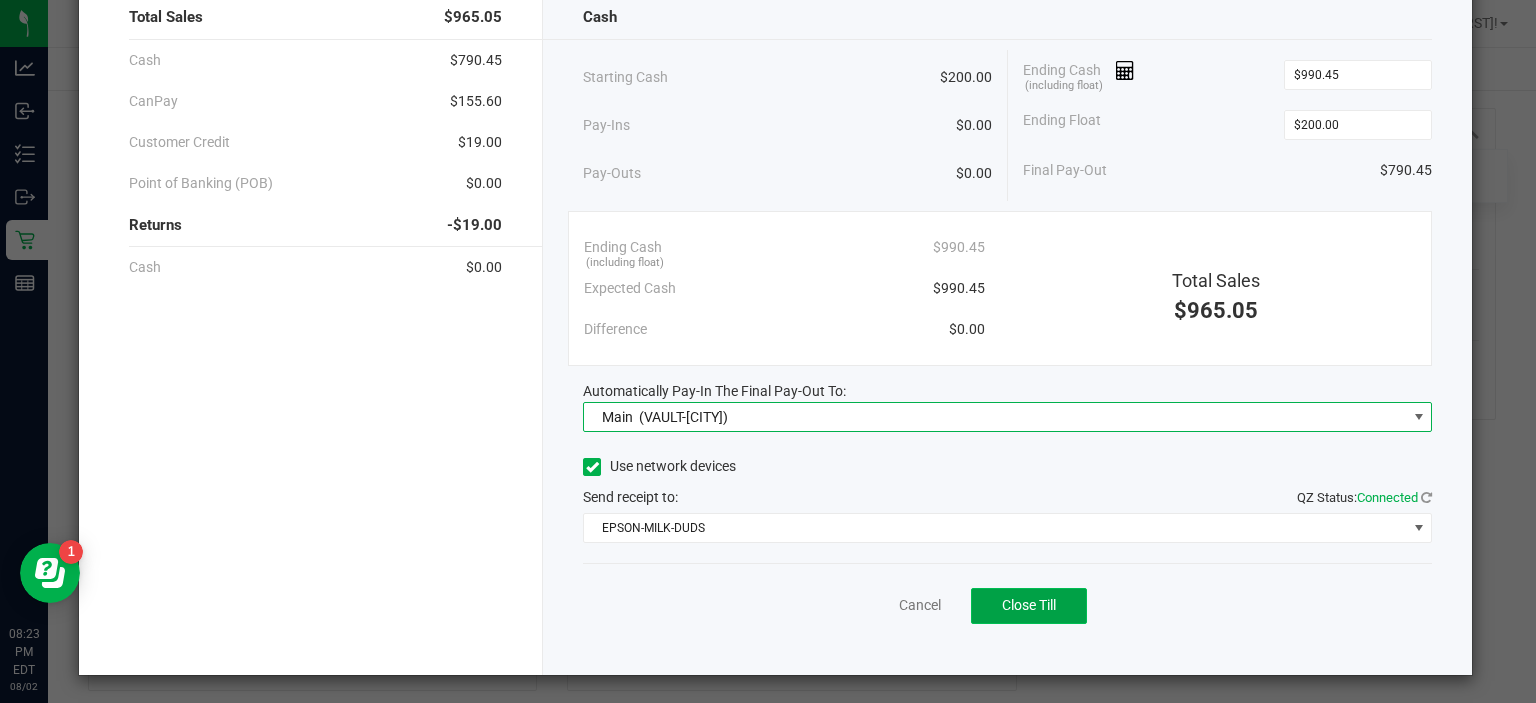 click on "Close Till" 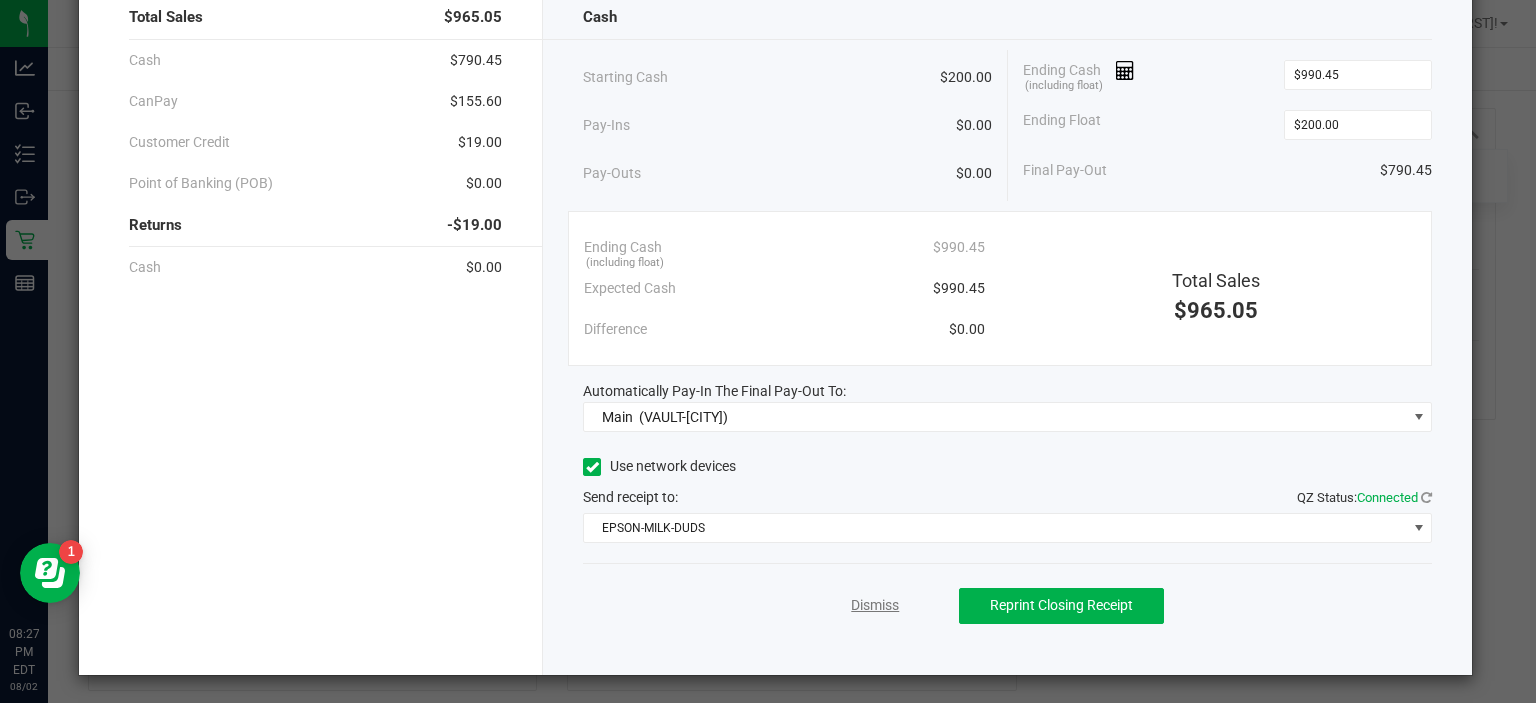 click on "Dismiss" 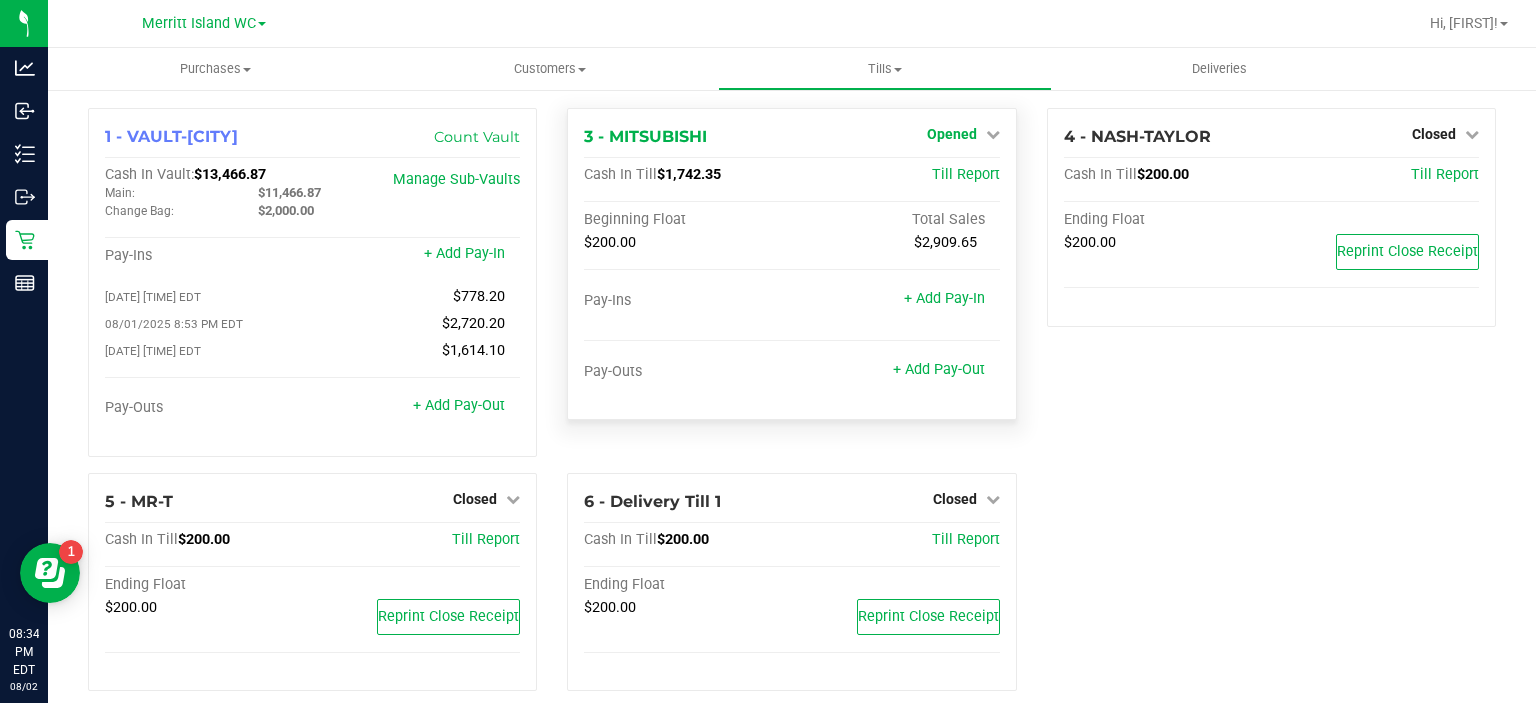 click on "Opened" at bounding box center [952, 134] 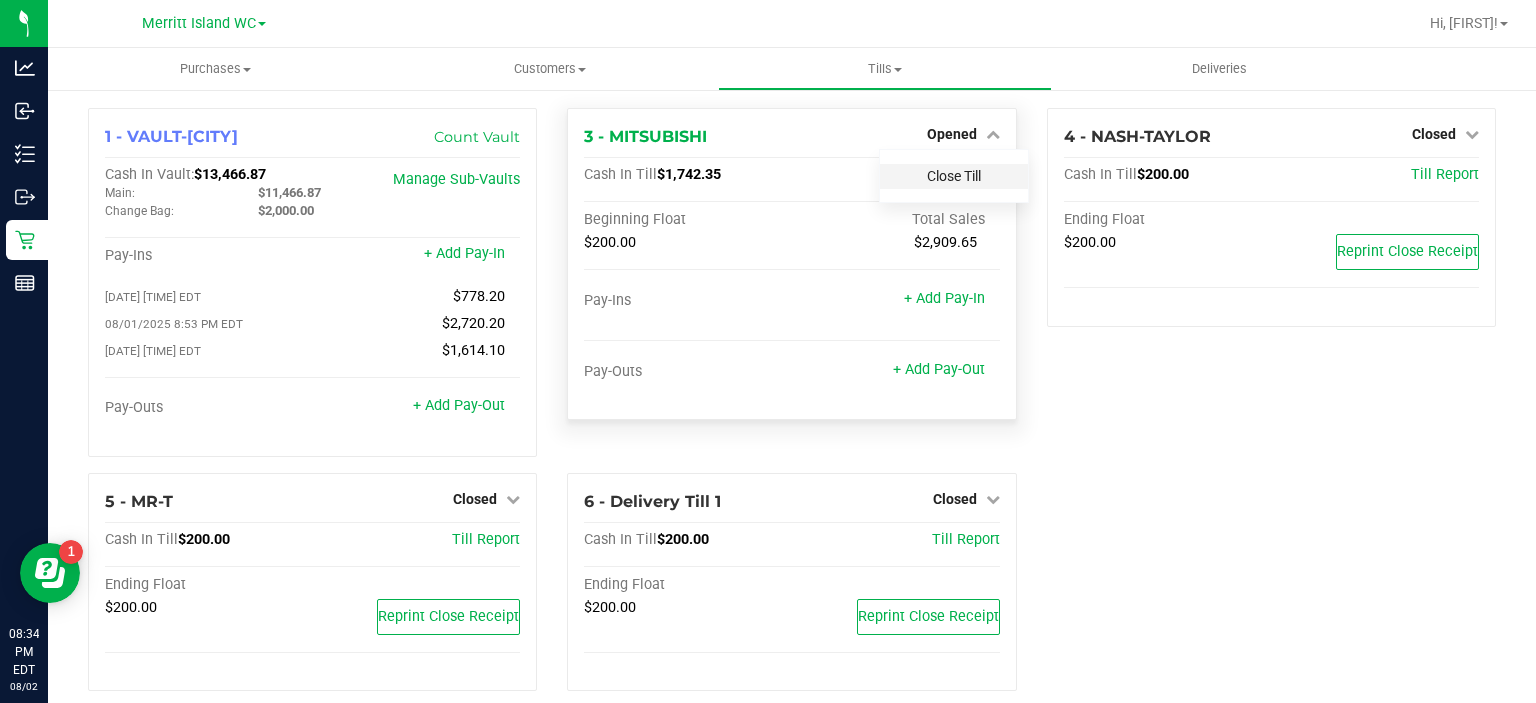 click on "Close Till" at bounding box center (954, 176) 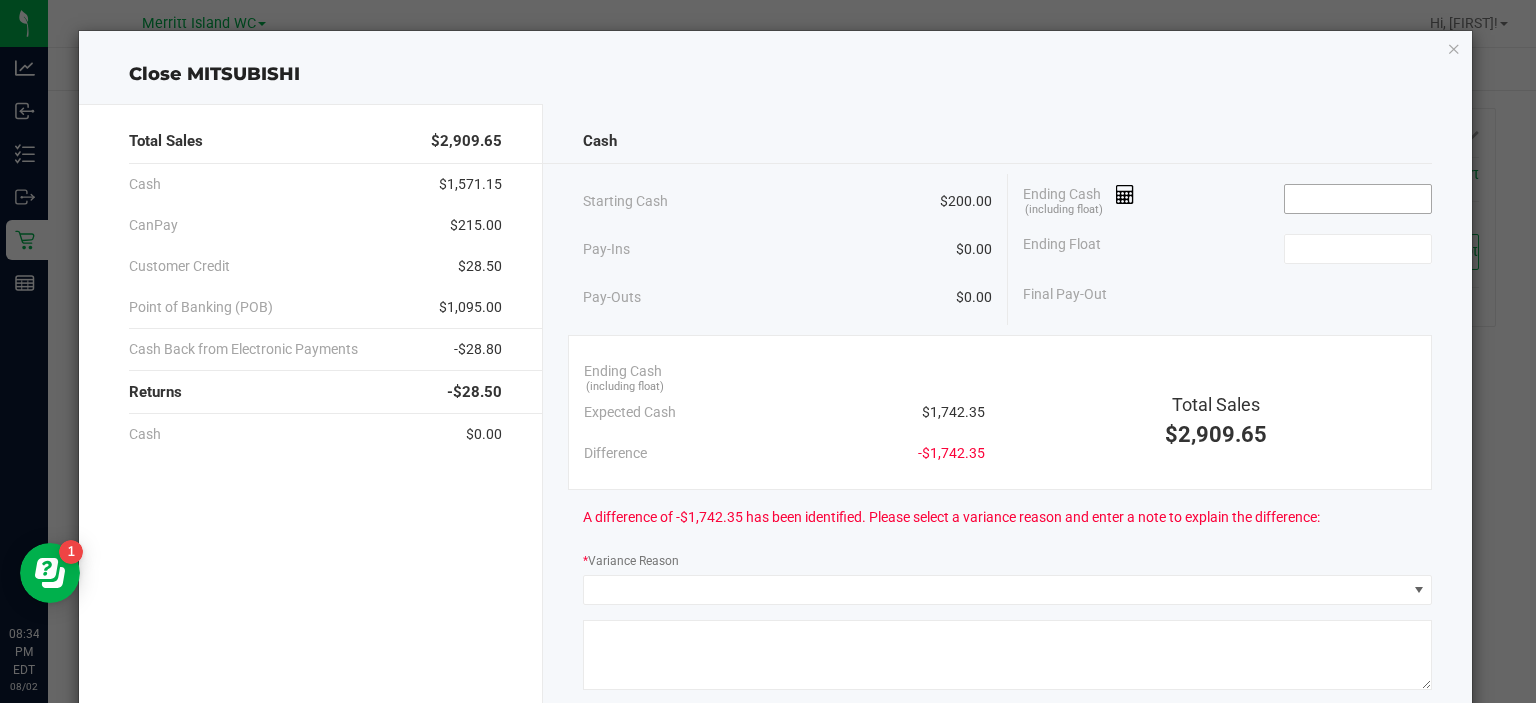 click at bounding box center [1358, 199] 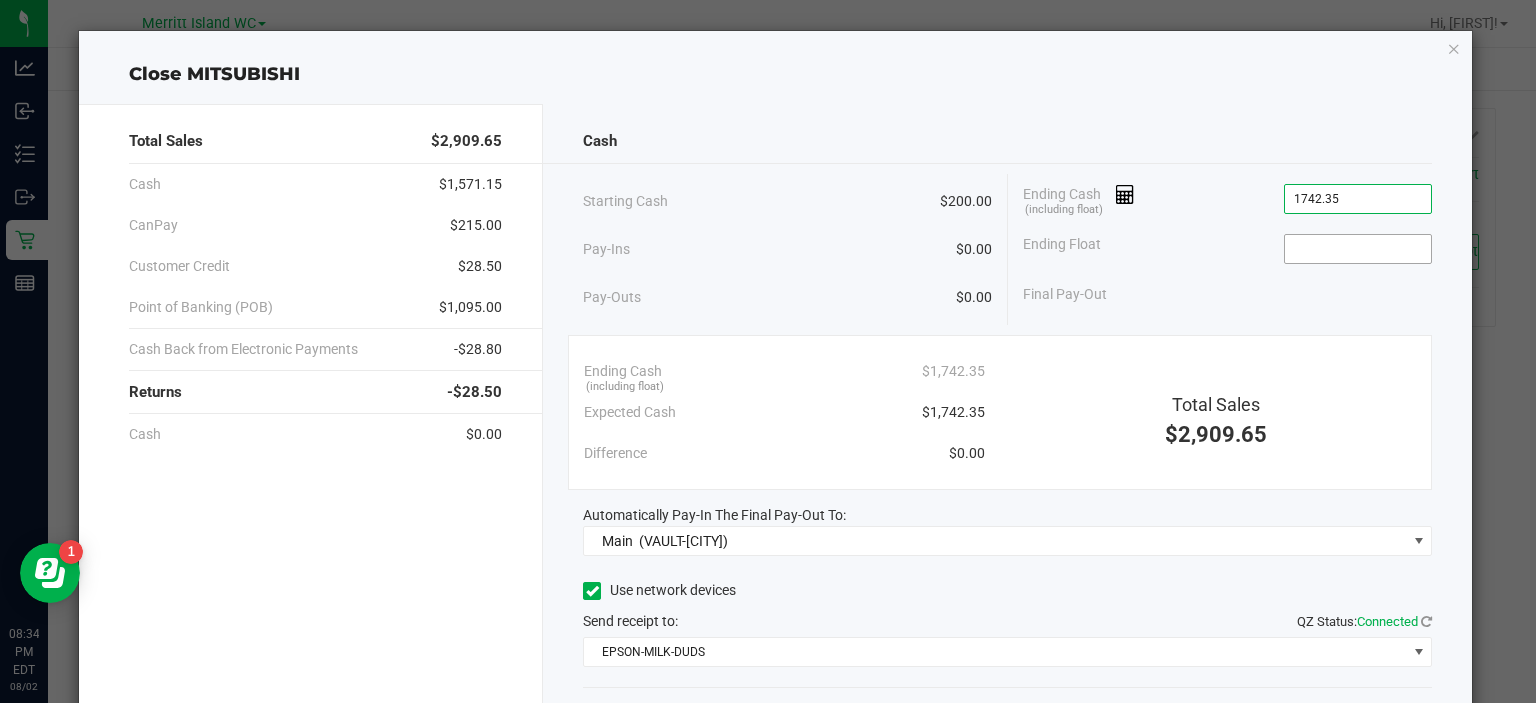type on "$1,742.35" 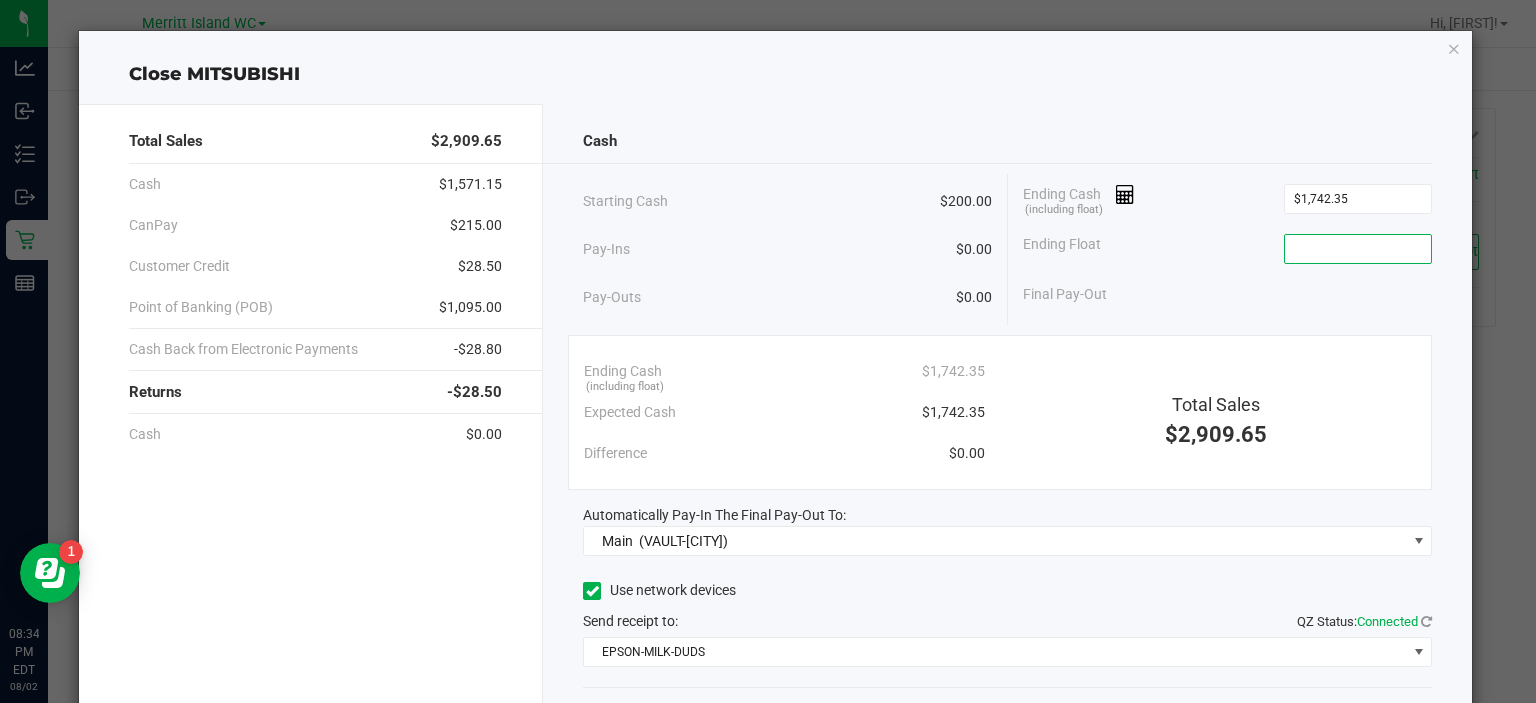 click at bounding box center [1358, 249] 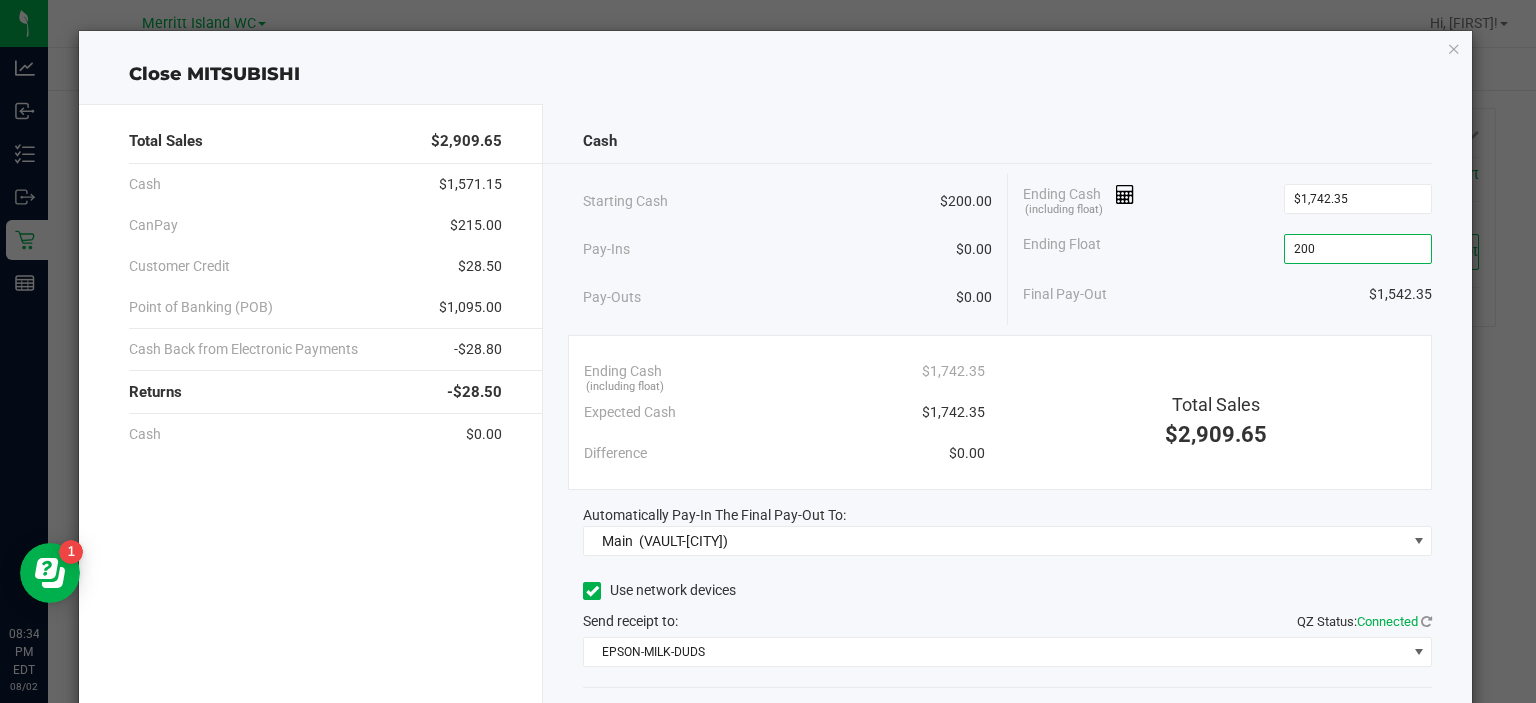 type on "$200.00" 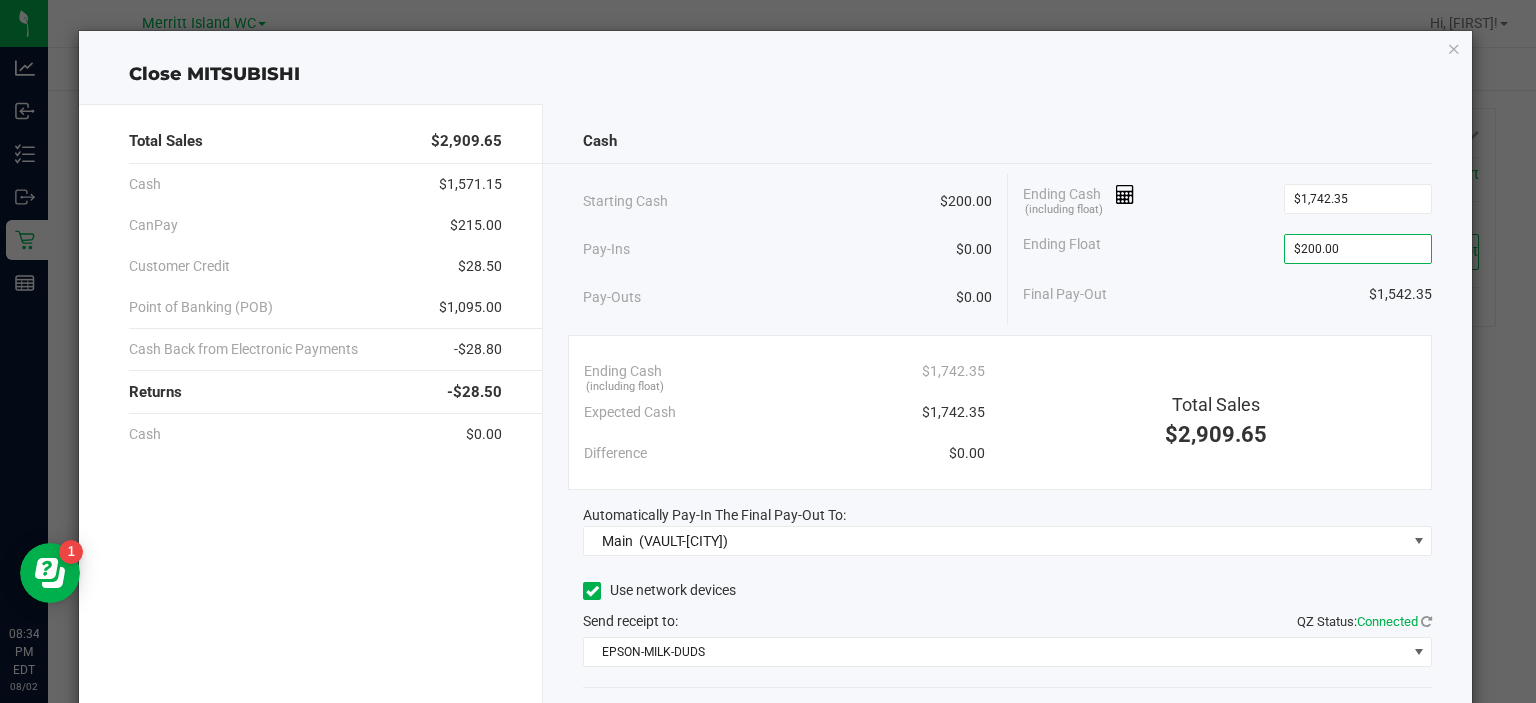 click on "Starting Cash   $200.00   Pay-Ins   $0.00   Pay-Outs   $0.00   Ending Cash  (including float) $1,742.35  Ending Float  $200.00  Final Pay-Out   $1,542.35" 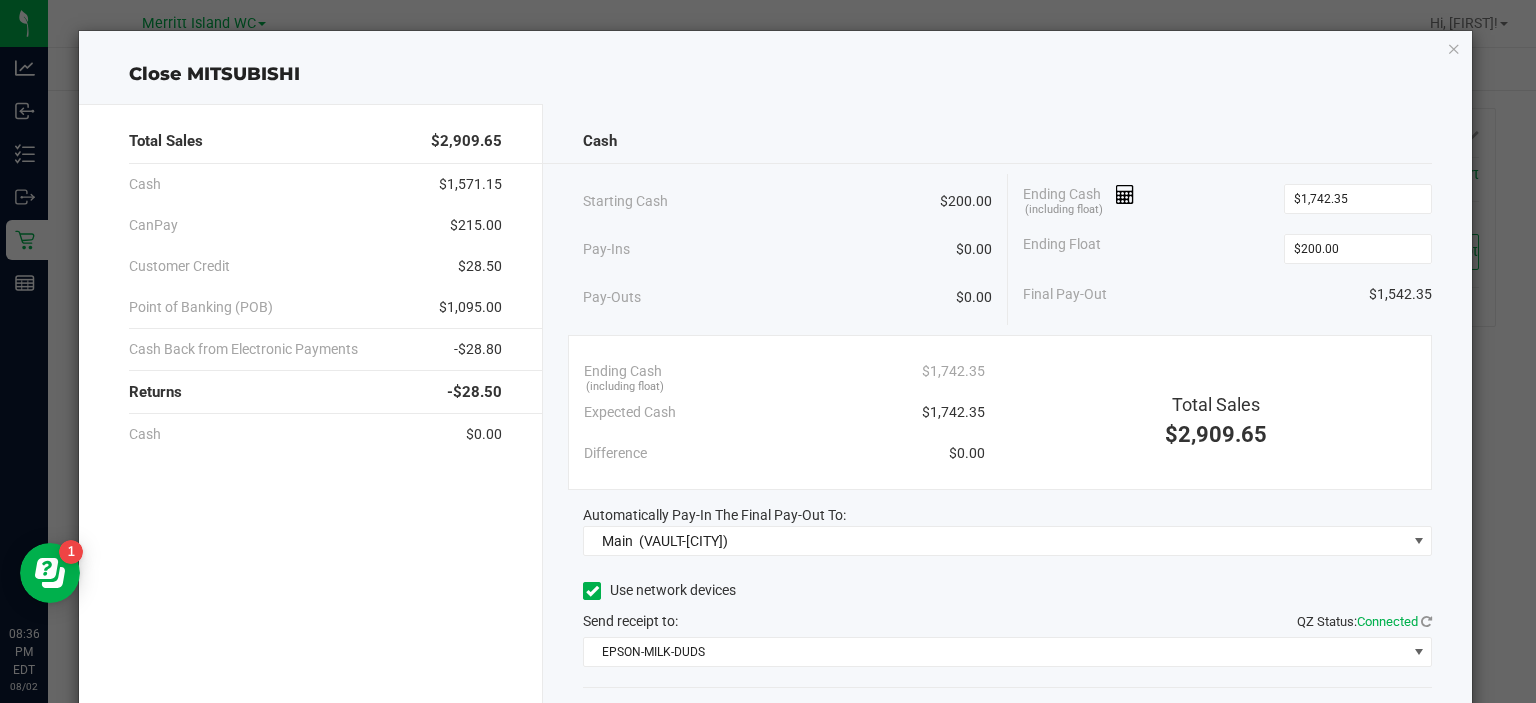 scroll, scrollTop: 124, scrollLeft: 0, axis: vertical 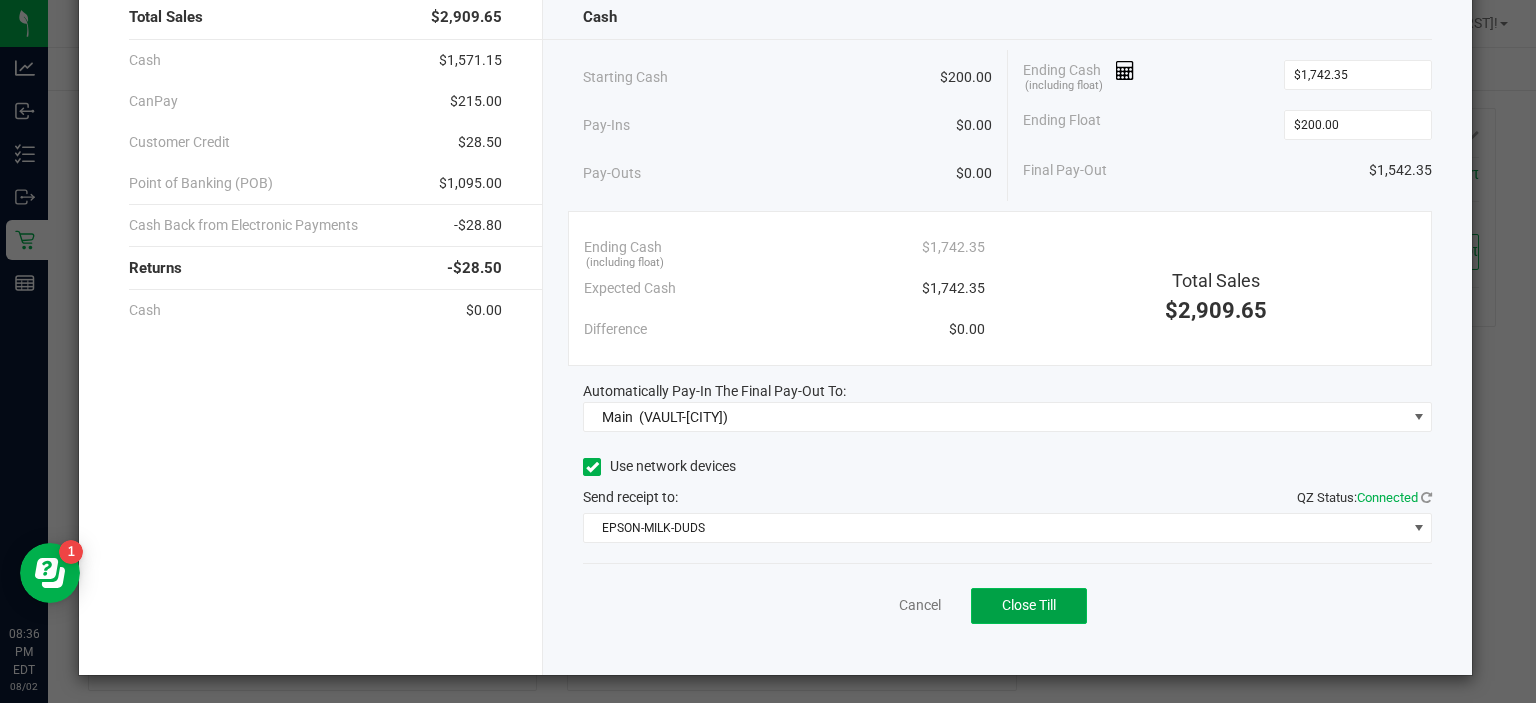 click on "Close Till" 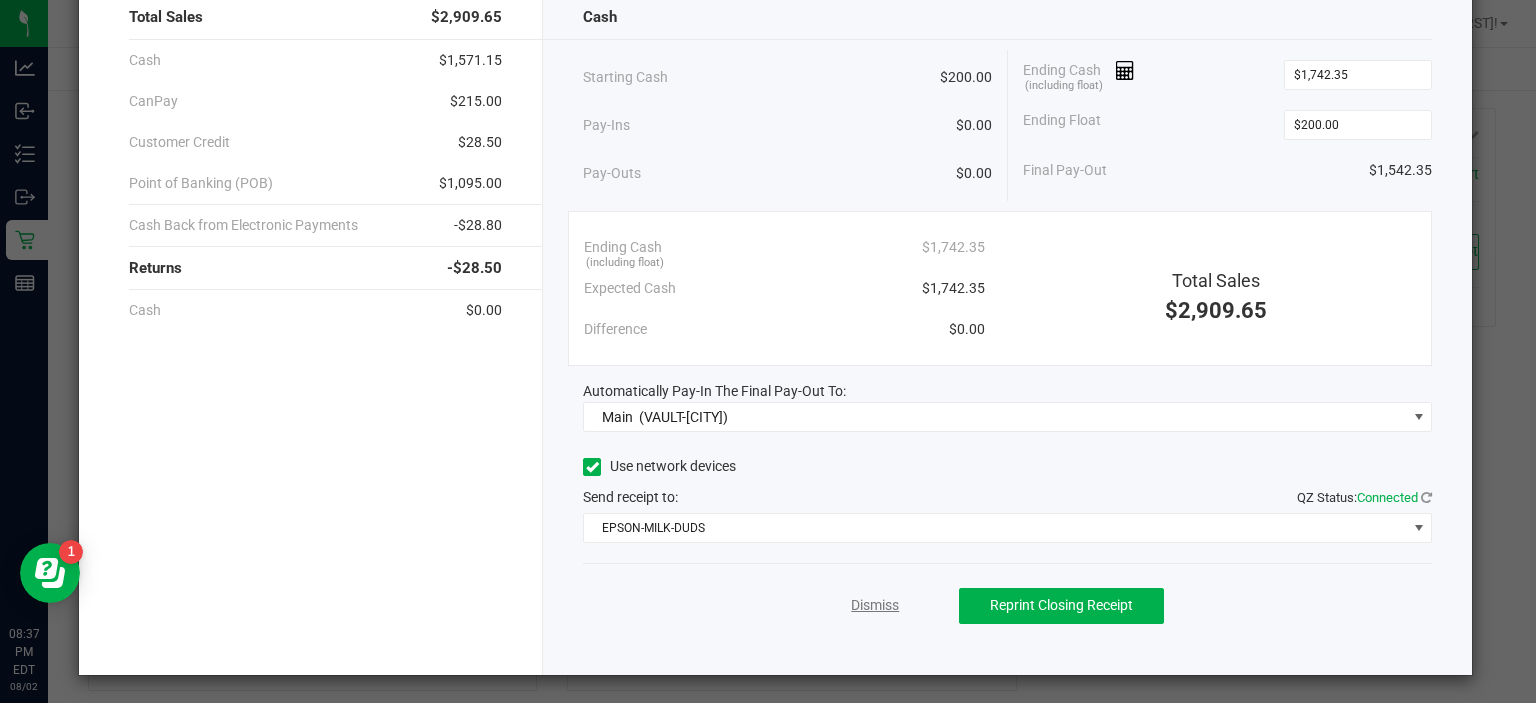 click on "Dismiss" 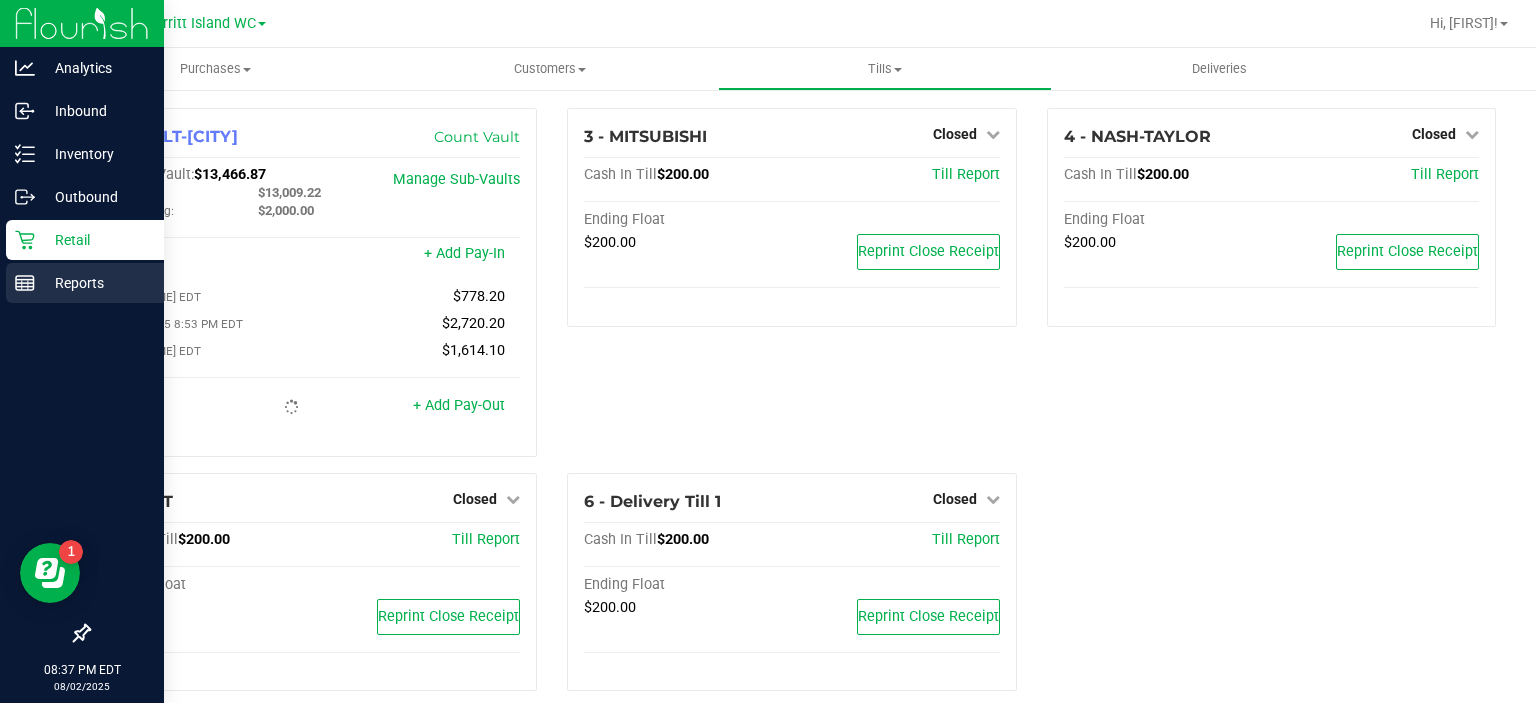 click 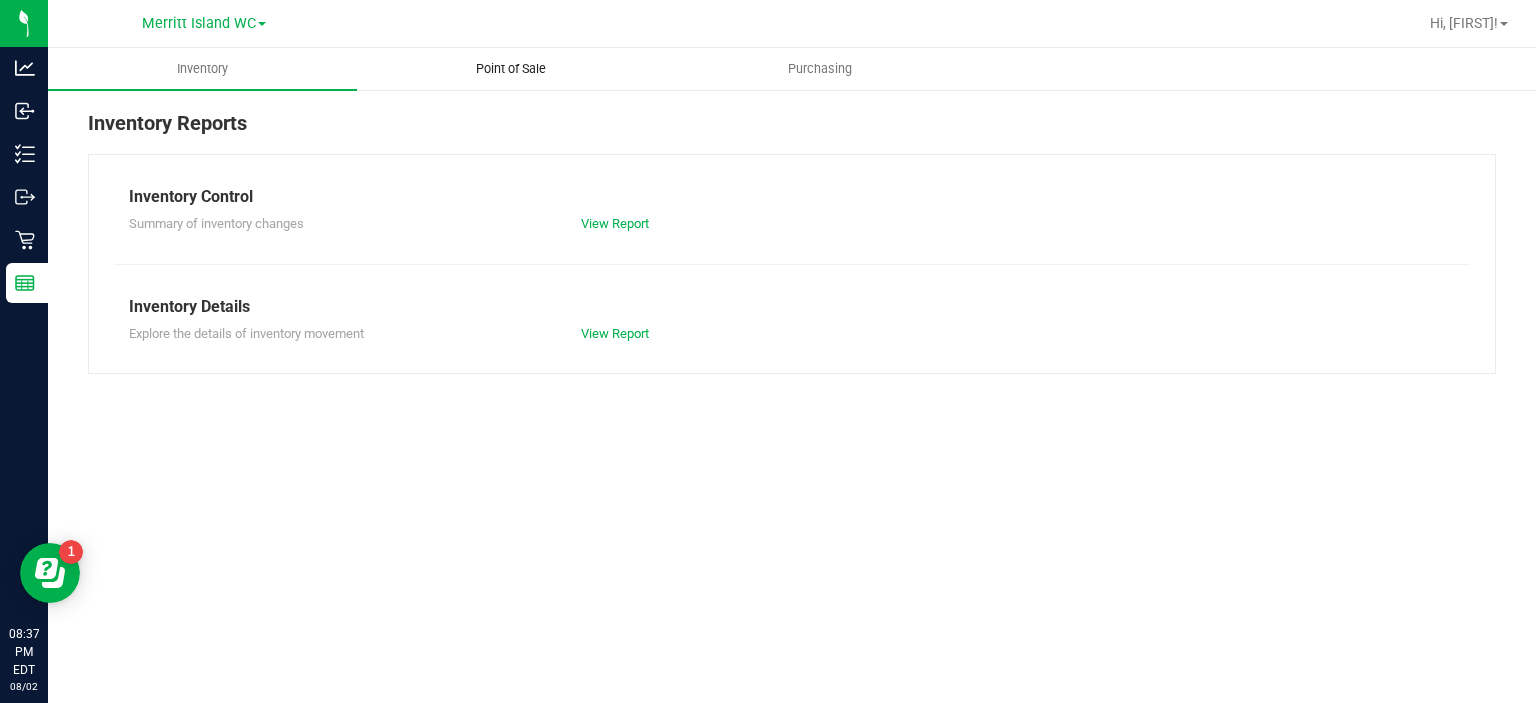 click on "Point of Sale" at bounding box center (511, 69) 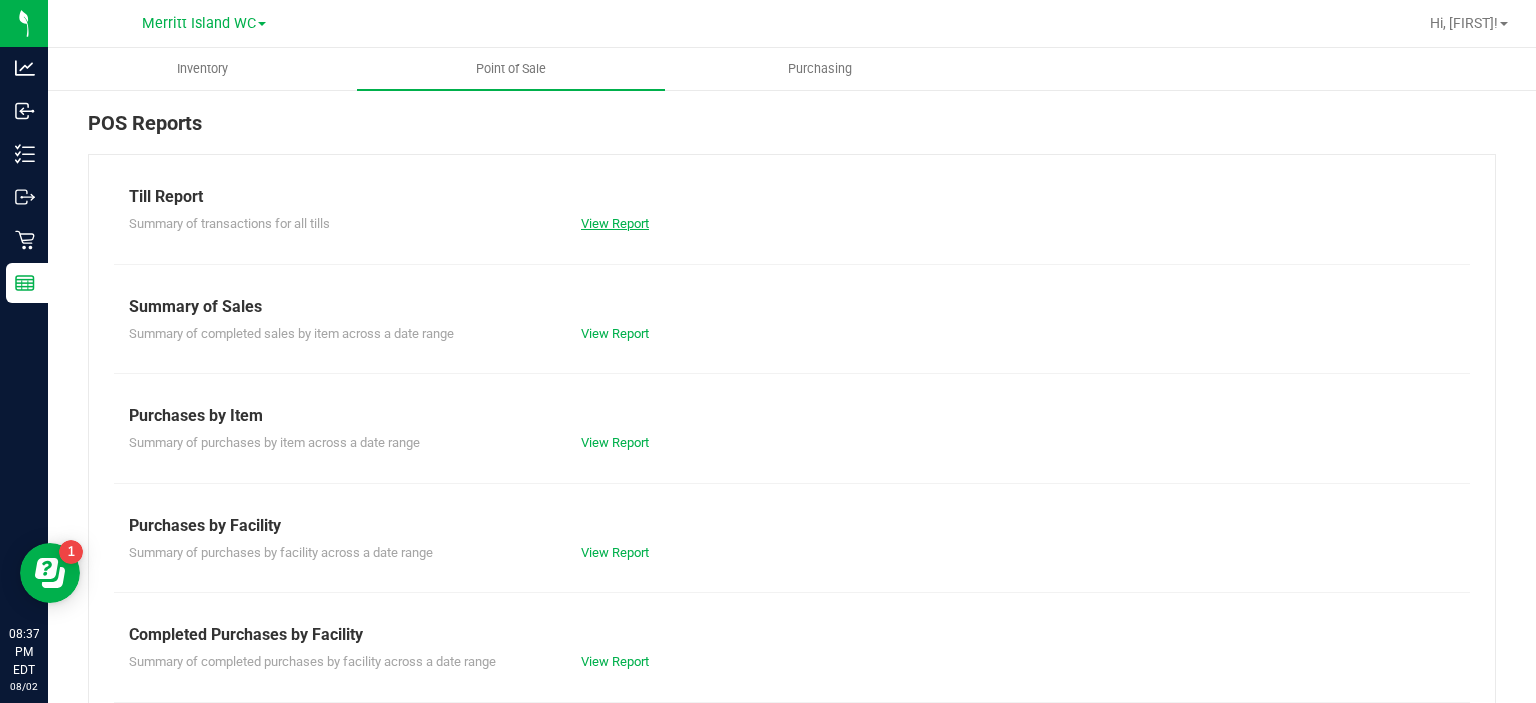 click on "View Report" at bounding box center (615, 223) 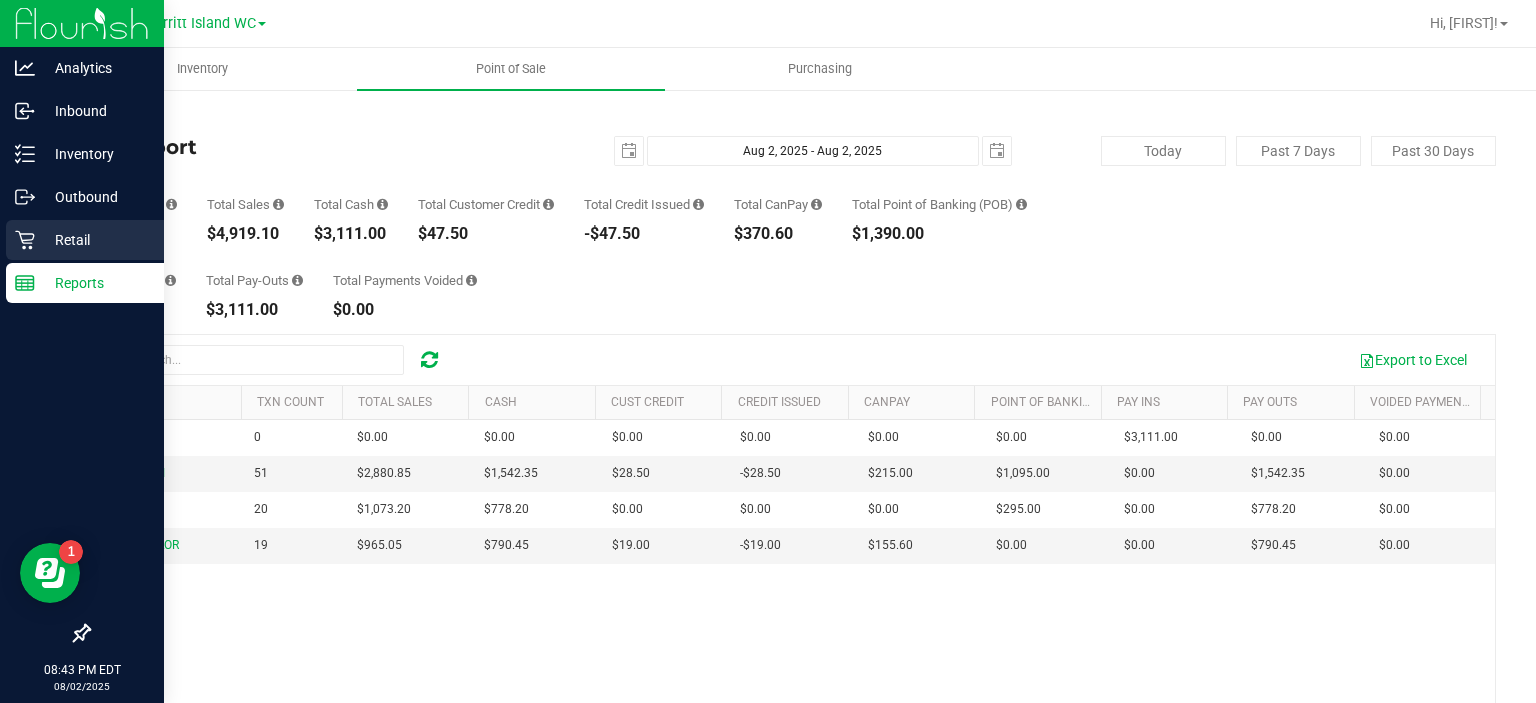 click on "Retail" at bounding box center (95, 240) 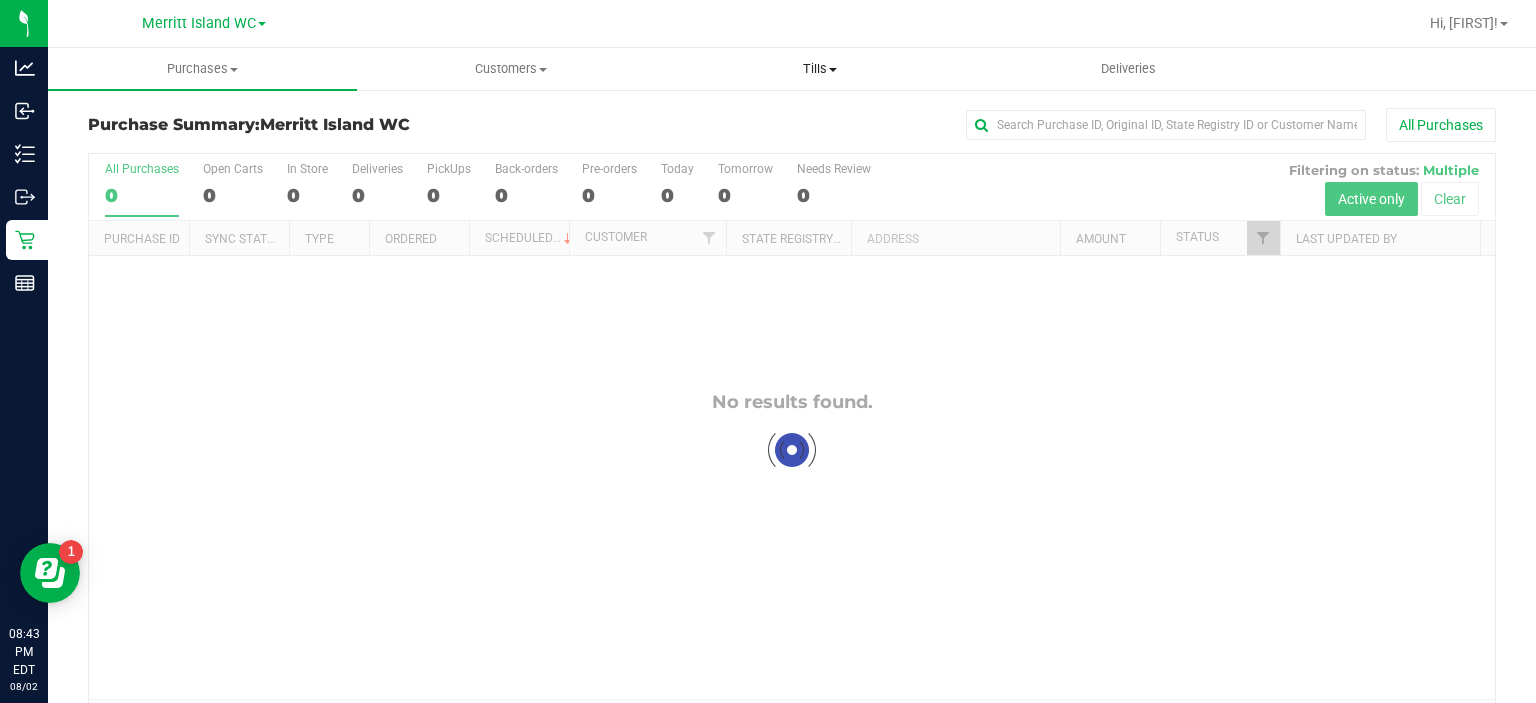 click on "Tills" at bounding box center (819, 69) 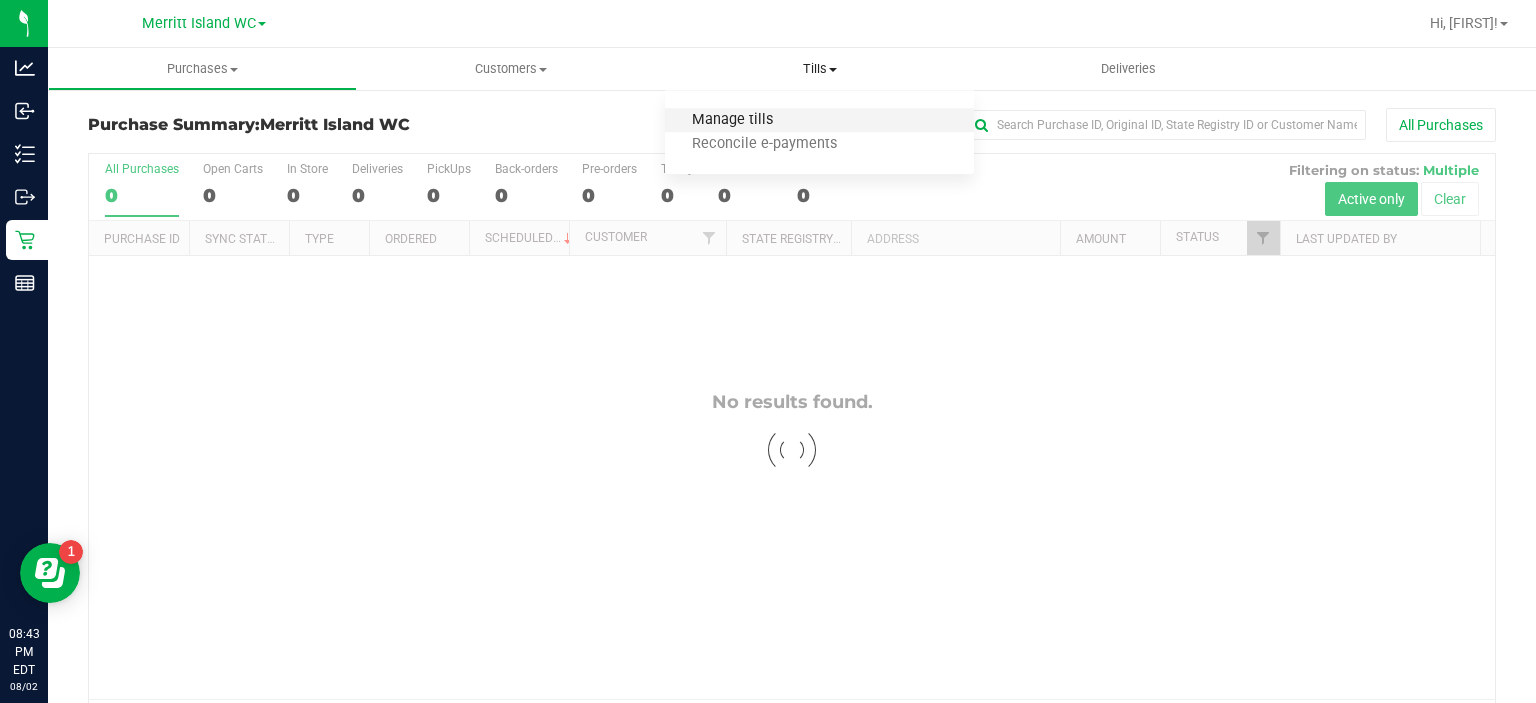click on "Manage tills" at bounding box center (732, 120) 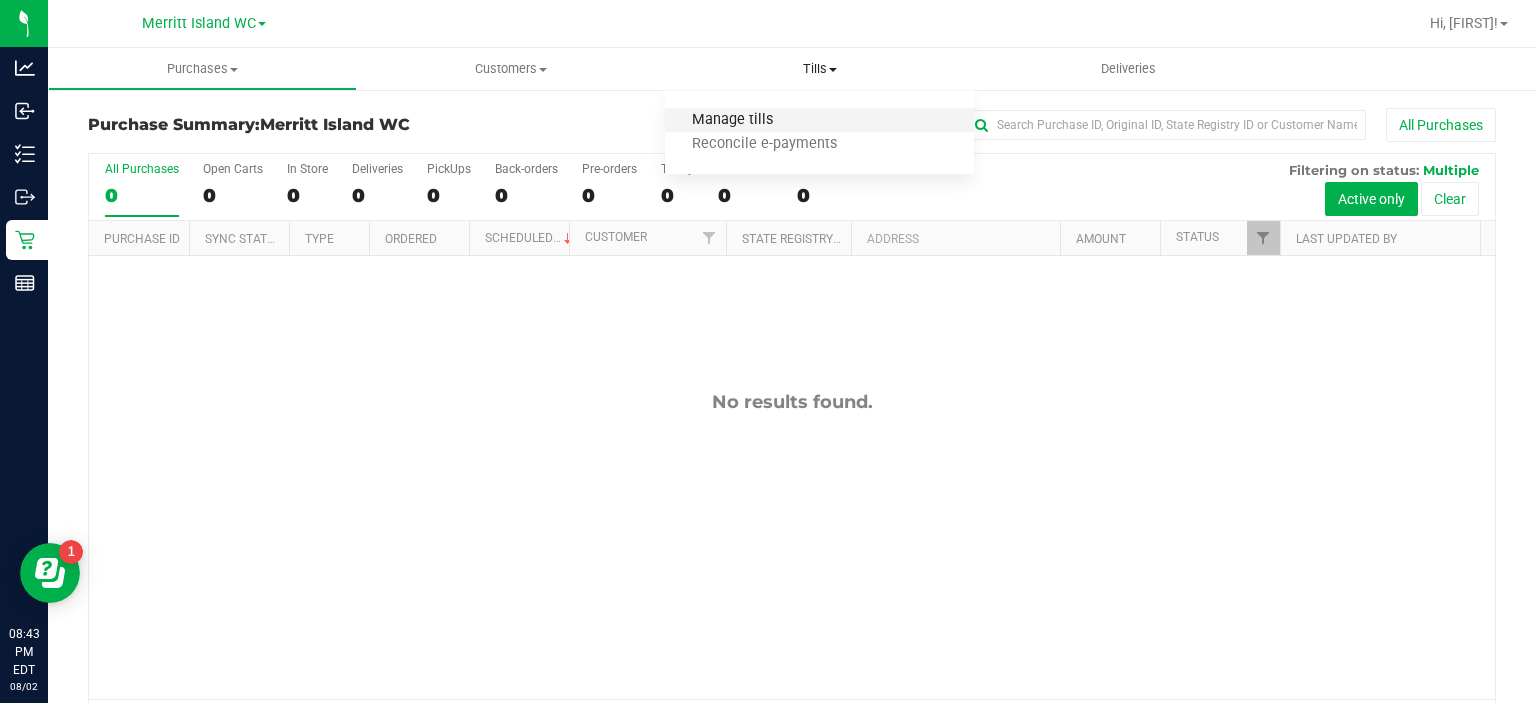 click on "Manage tills" at bounding box center (732, 120) 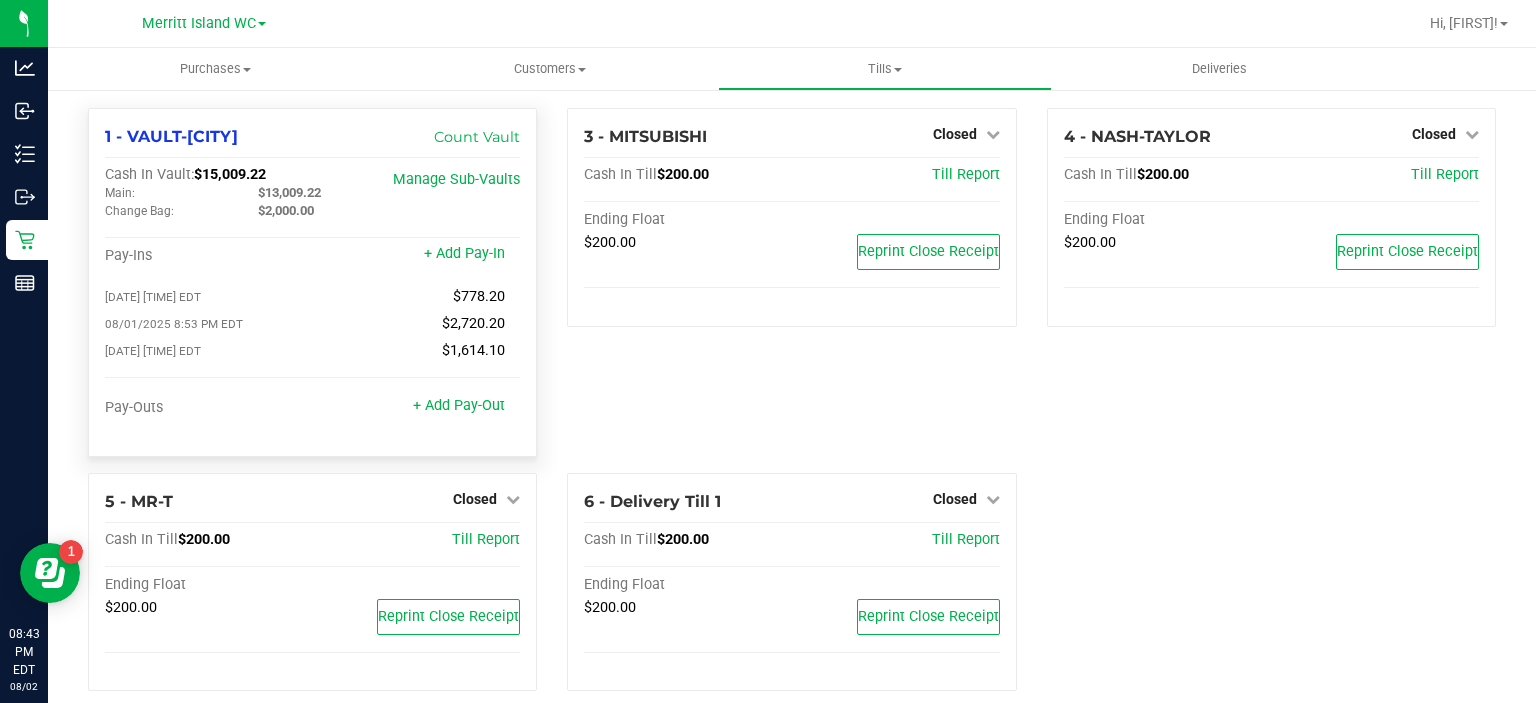 drag, startPoint x: 252, startPoint y: 189, endPoint x: 328, endPoint y: 190, distance: 76.00658 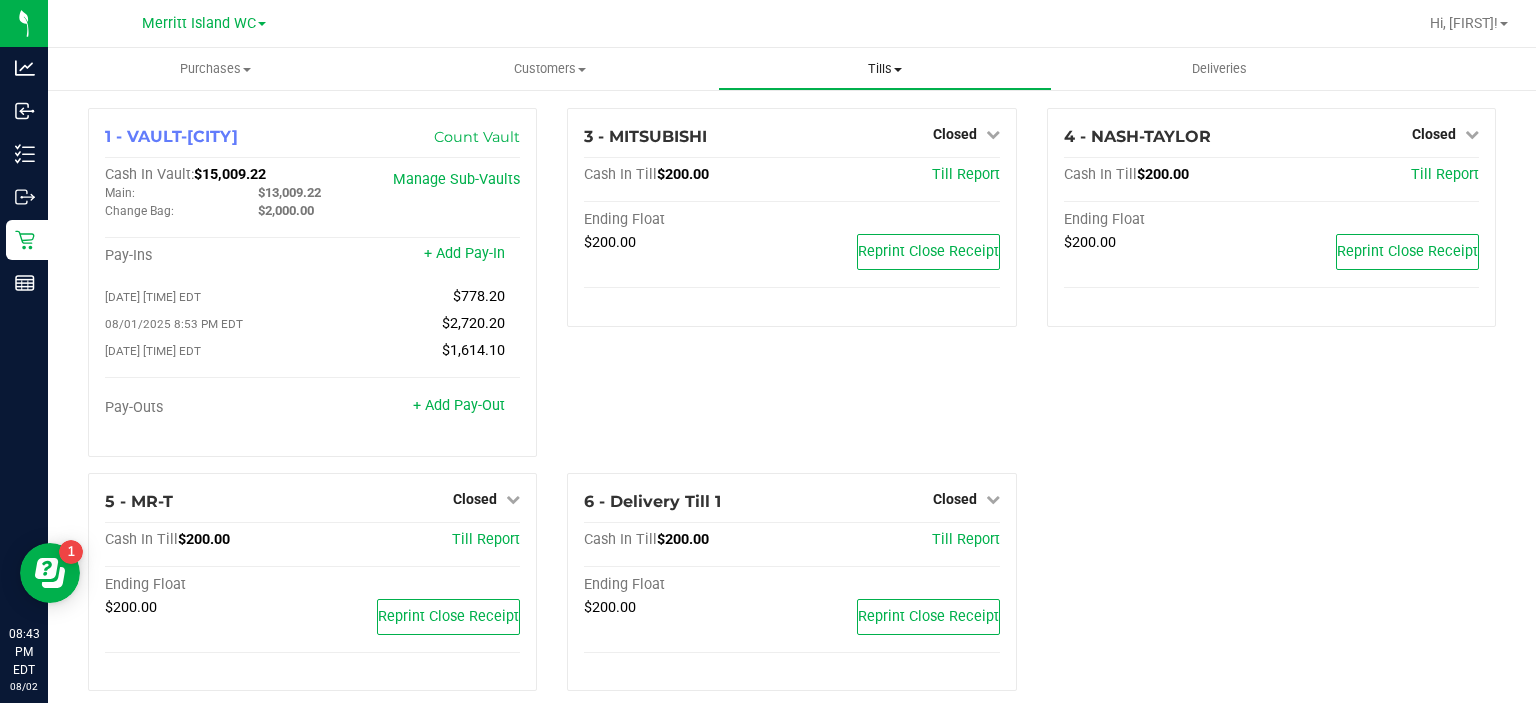 click on "Tills" at bounding box center (885, 69) 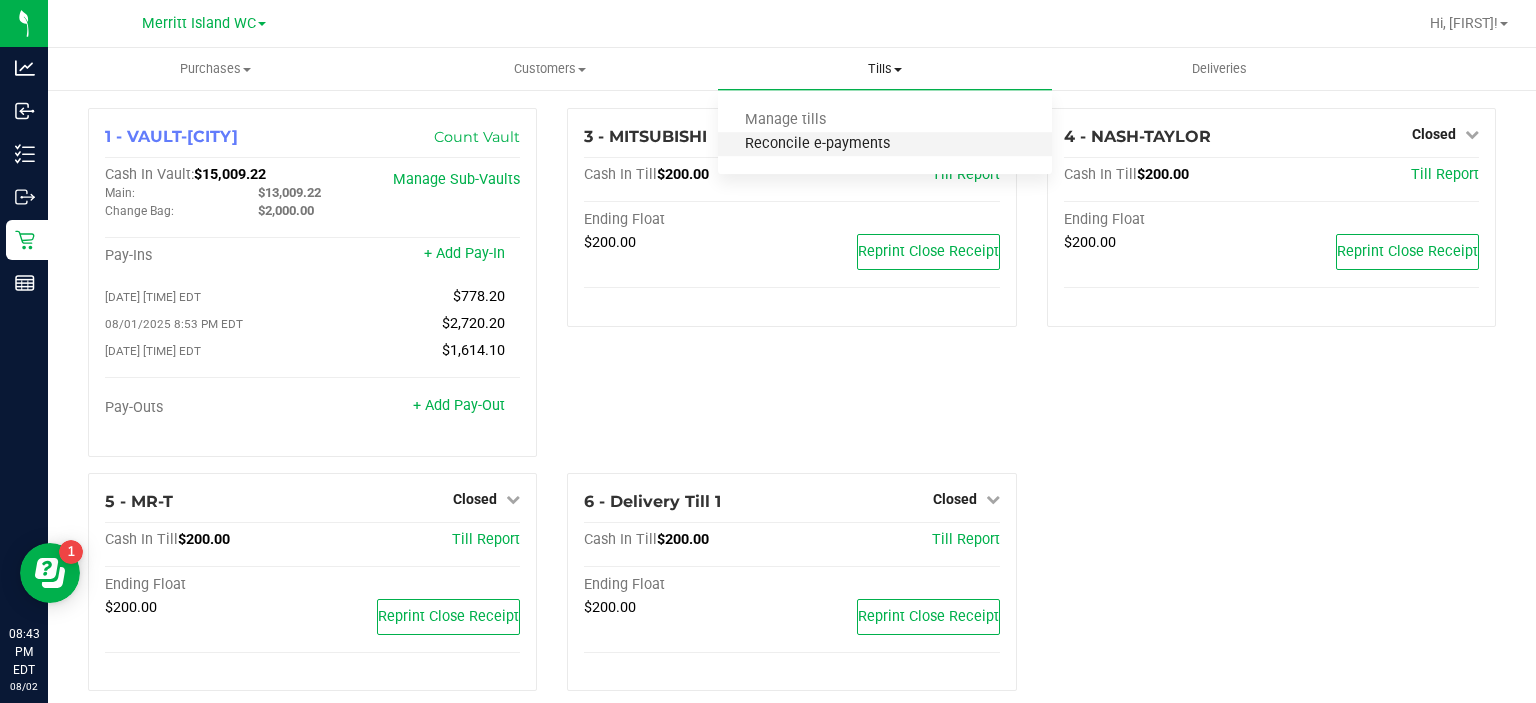click on "Reconcile e-payments" at bounding box center [817, 144] 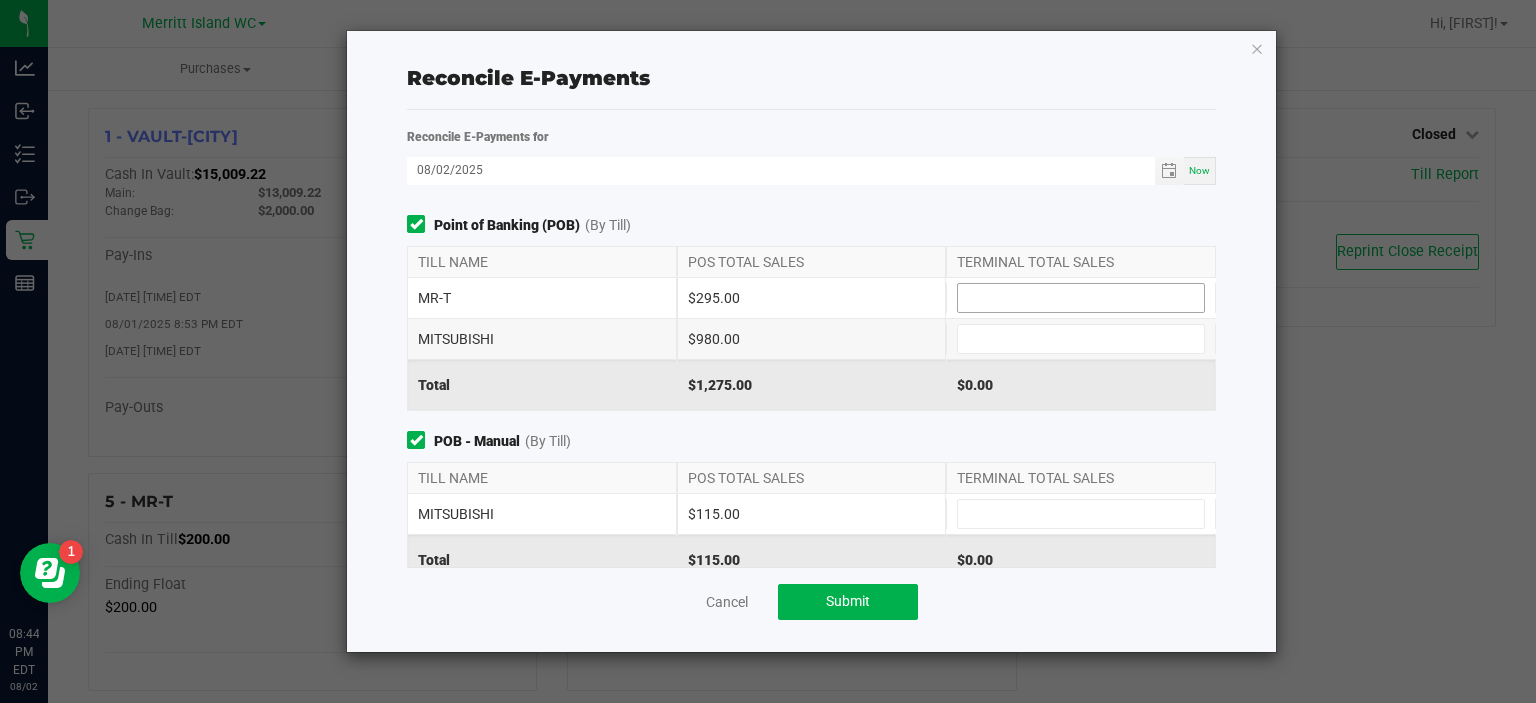 click at bounding box center [1081, 298] 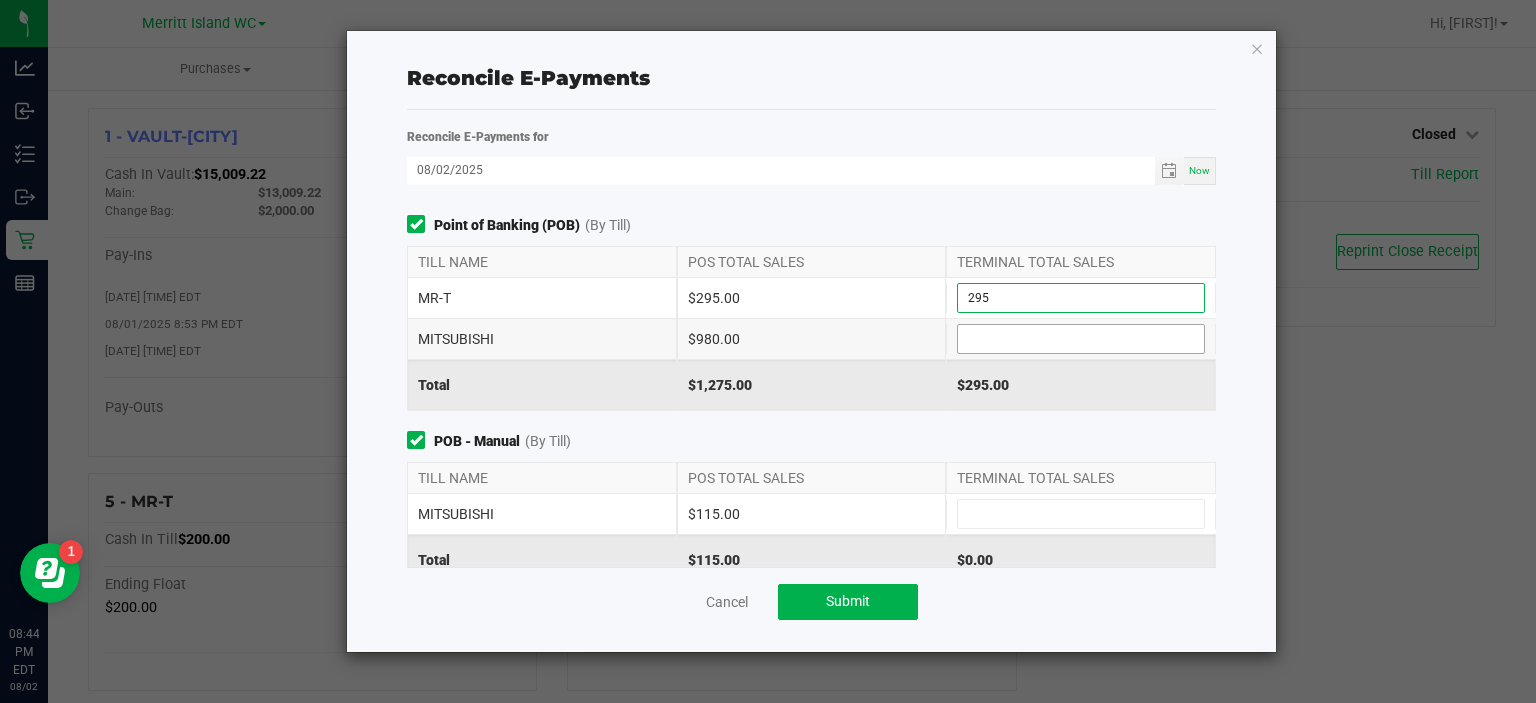type on "$295.00" 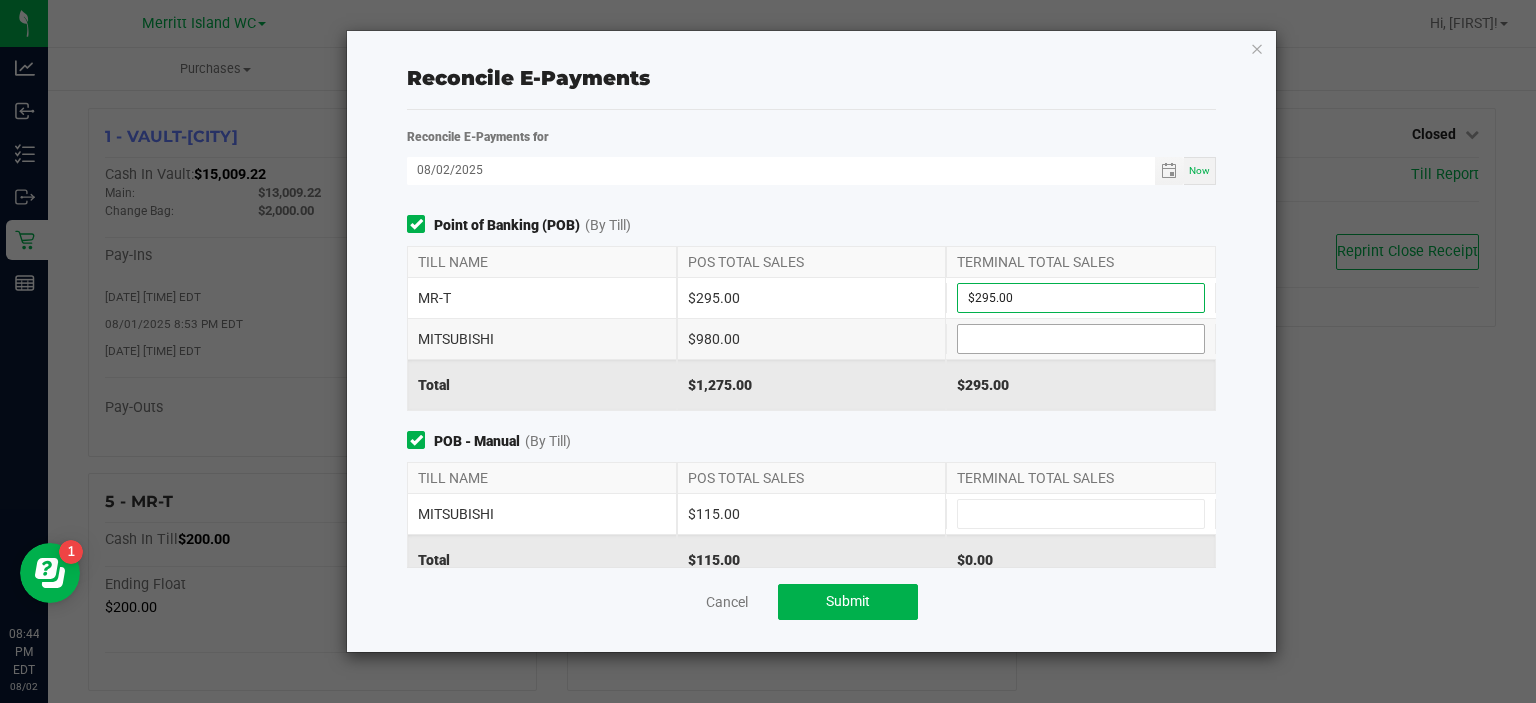 click at bounding box center (1081, 339) 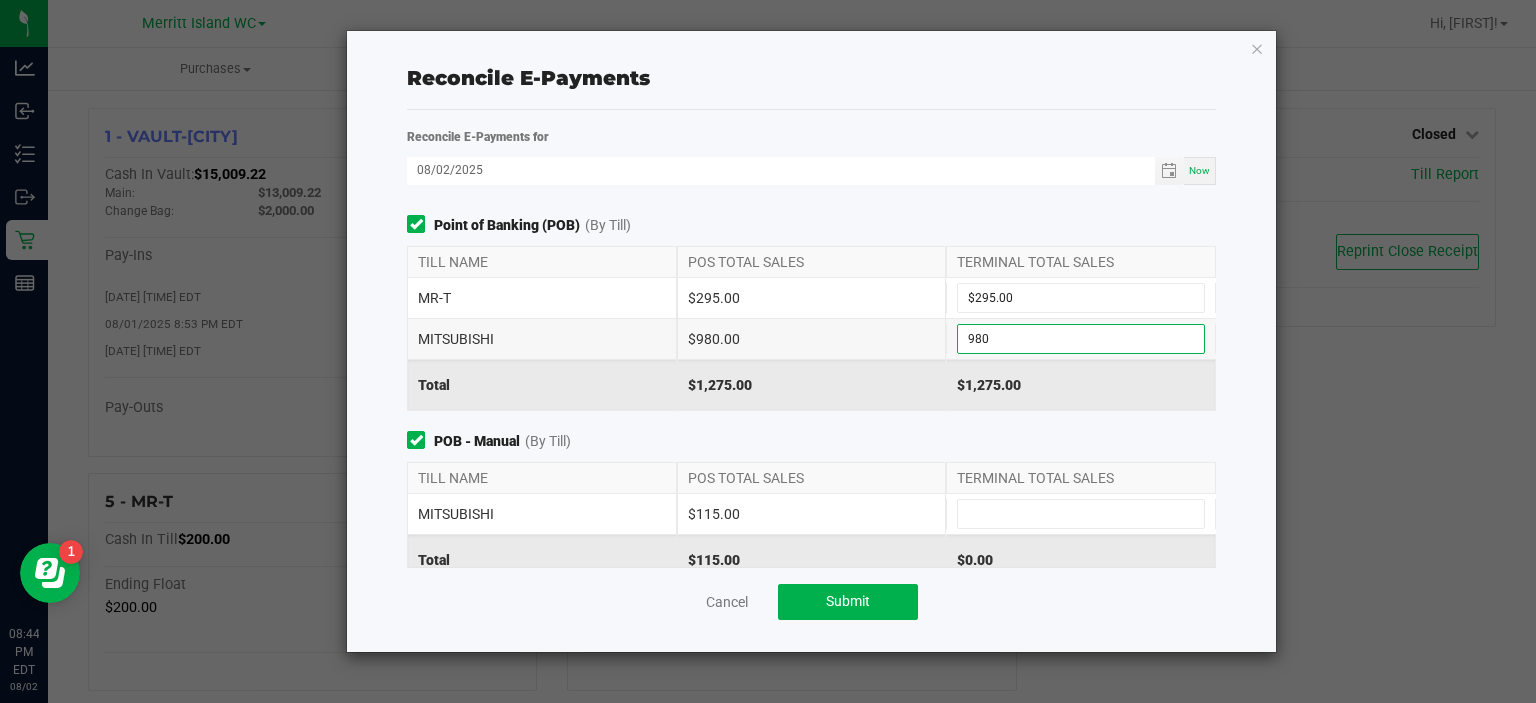 type on "$980.00" 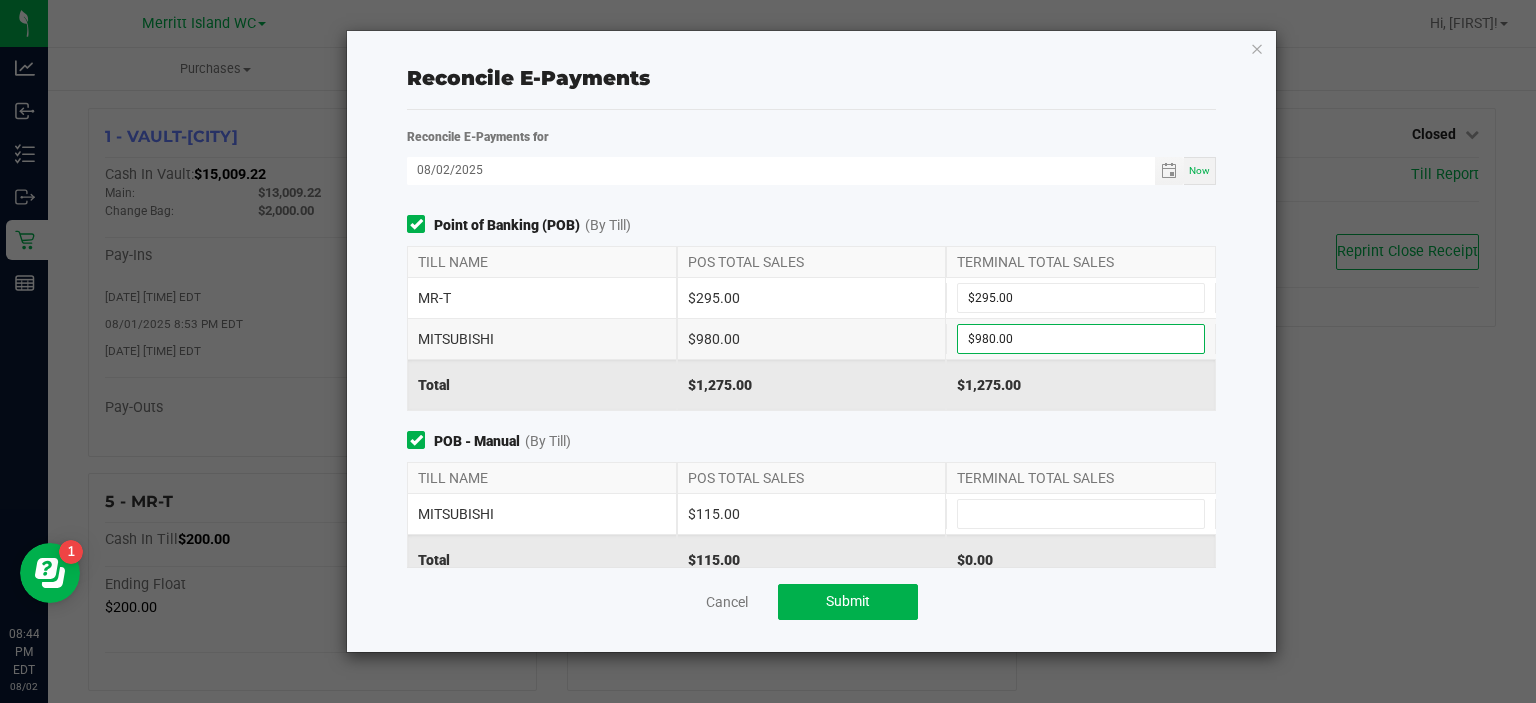 click on "POB - Manual  (By Till)" 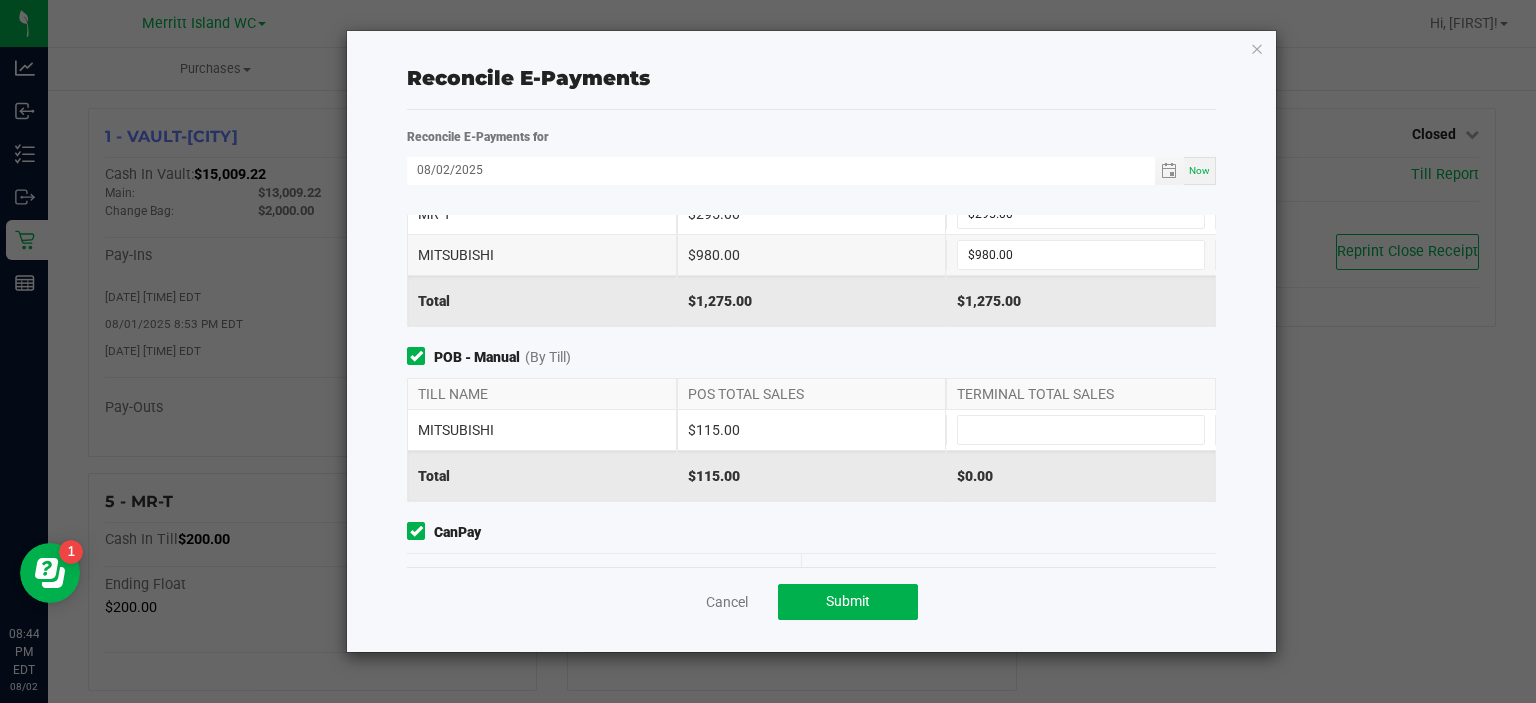 scroll, scrollTop: 149, scrollLeft: 0, axis: vertical 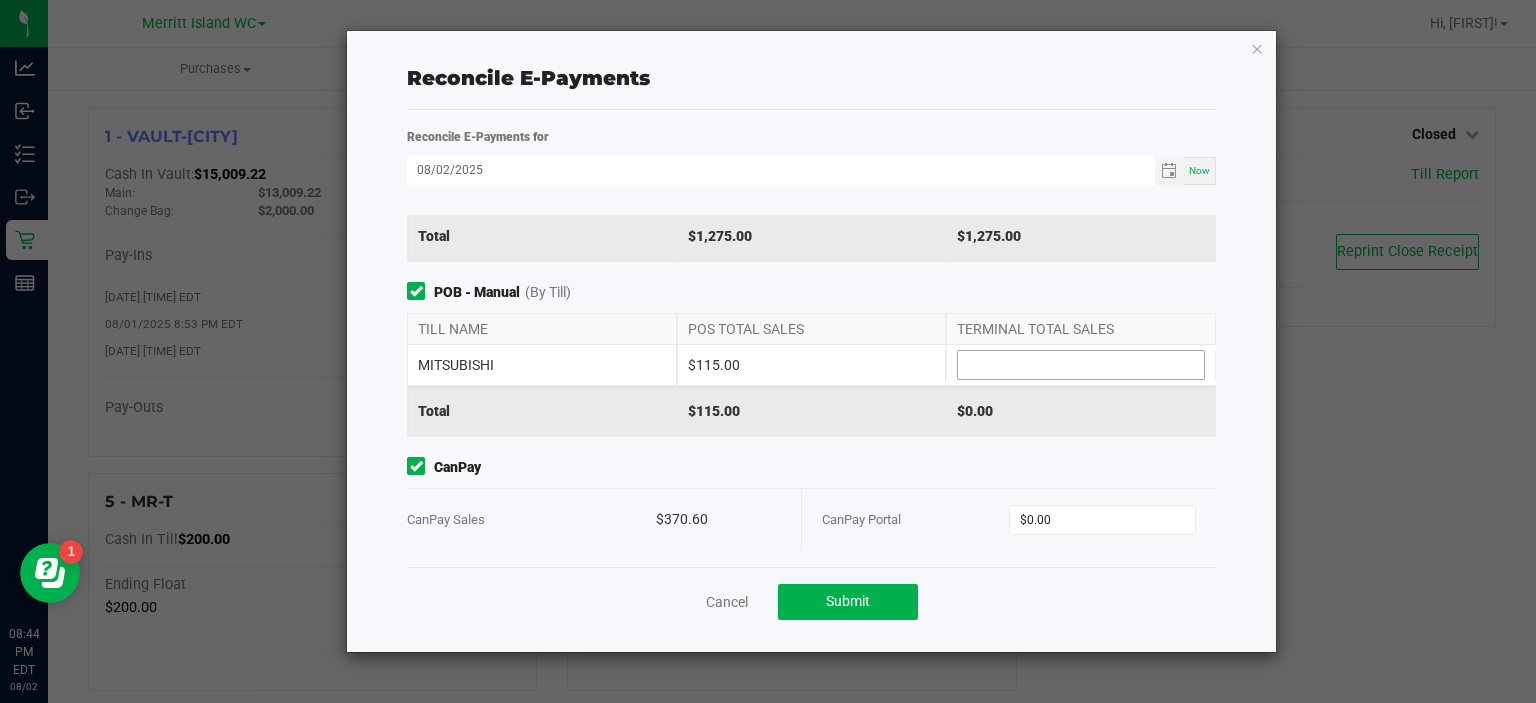 click at bounding box center [1081, 365] 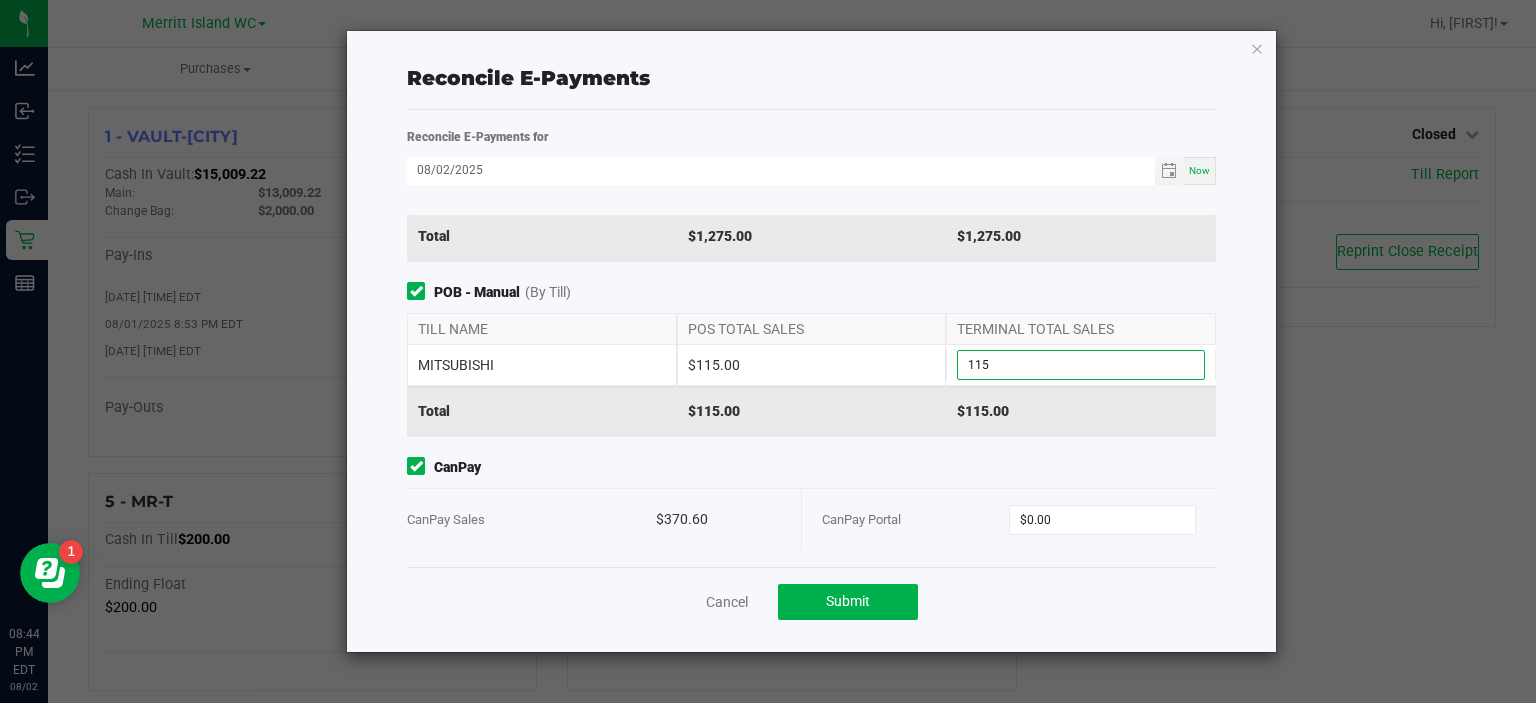 type on "$115.00" 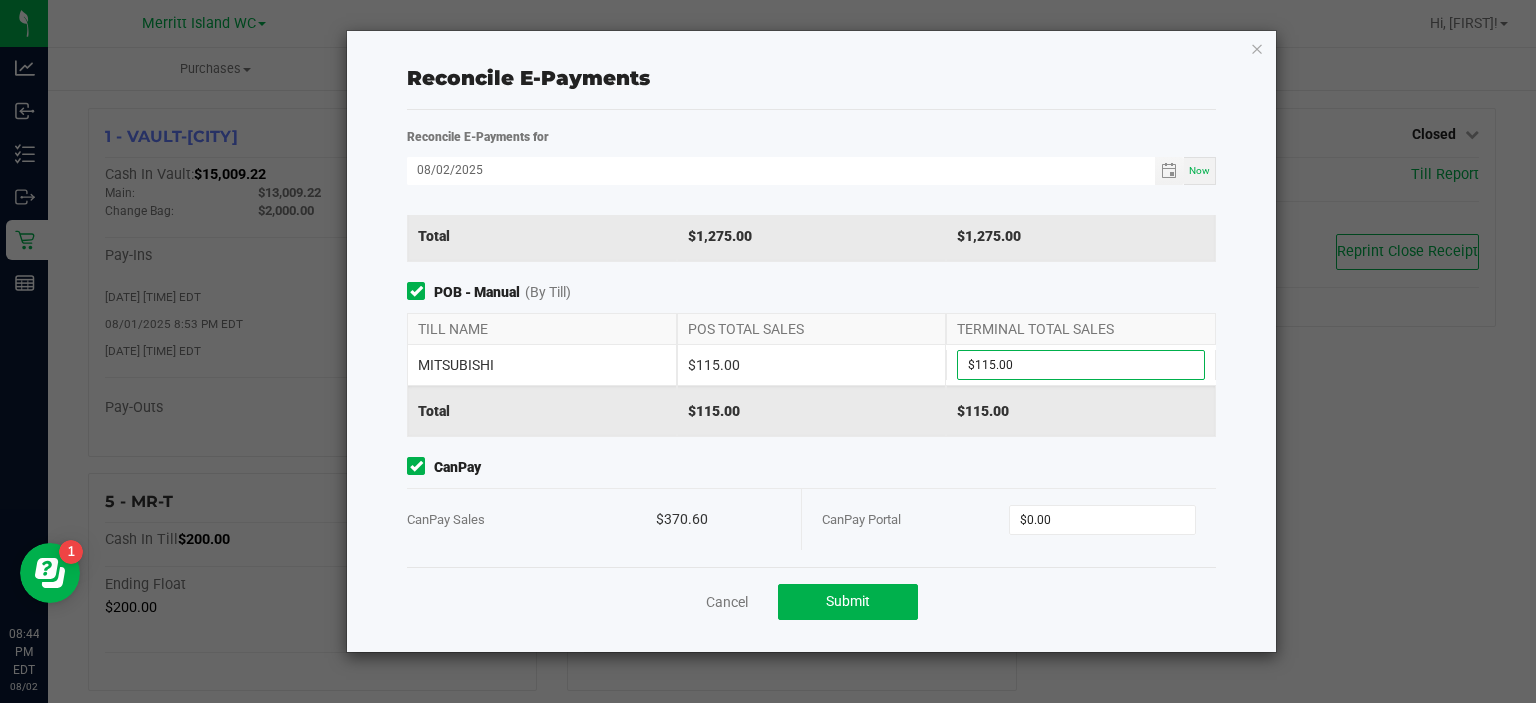 click on "CanPay Sales   $370.60   CanPay Portal  $0.00" 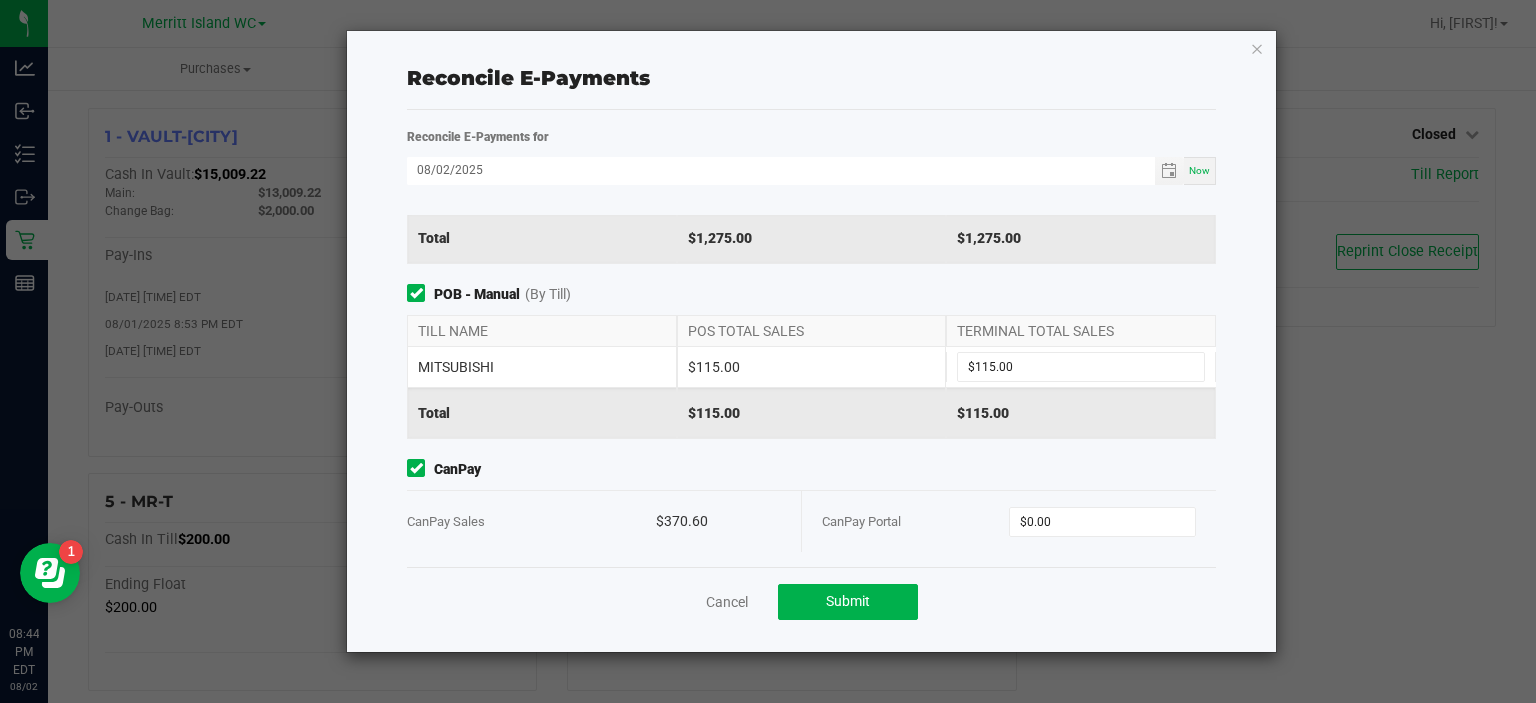 scroll, scrollTop: 149, scrollLeft: 0, axis: vertical 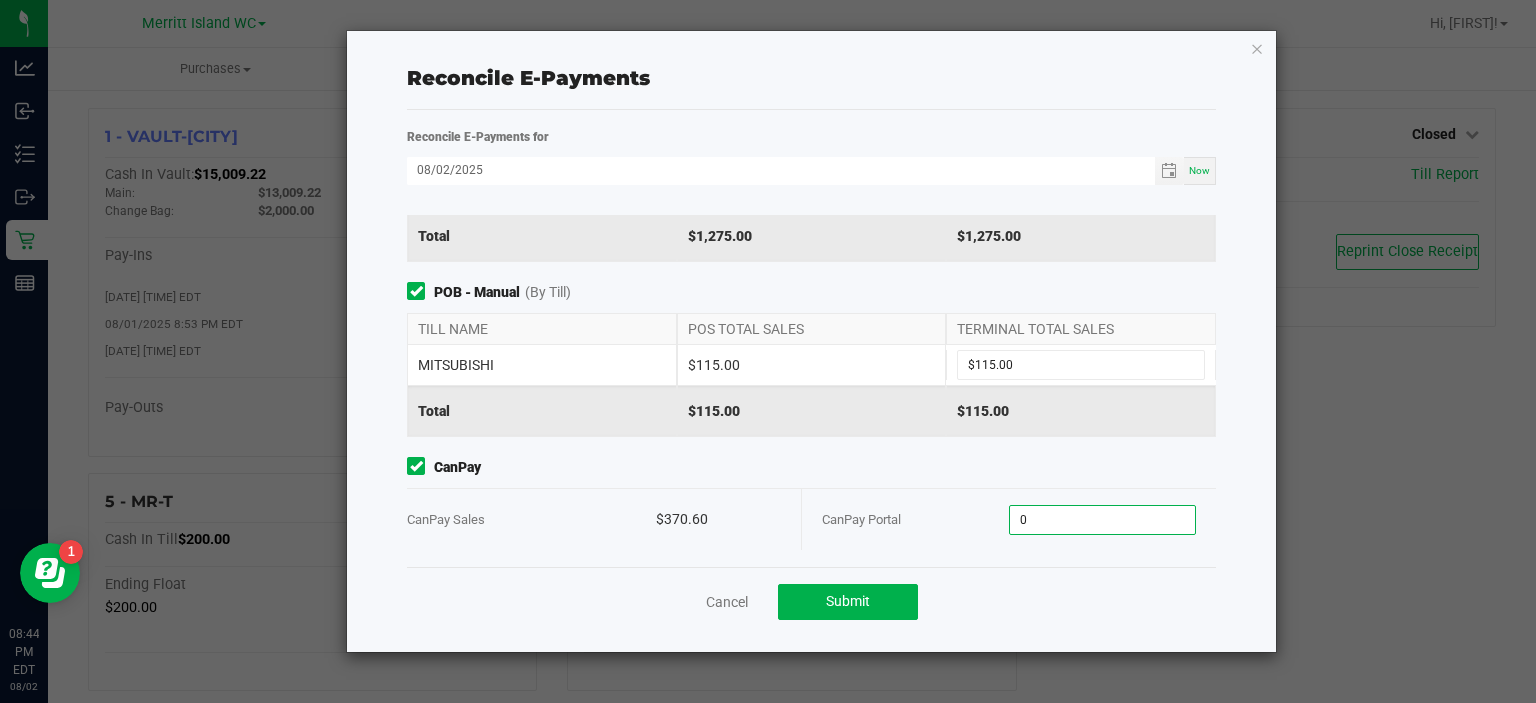 click on "0" at bounding box center [1102, 520] 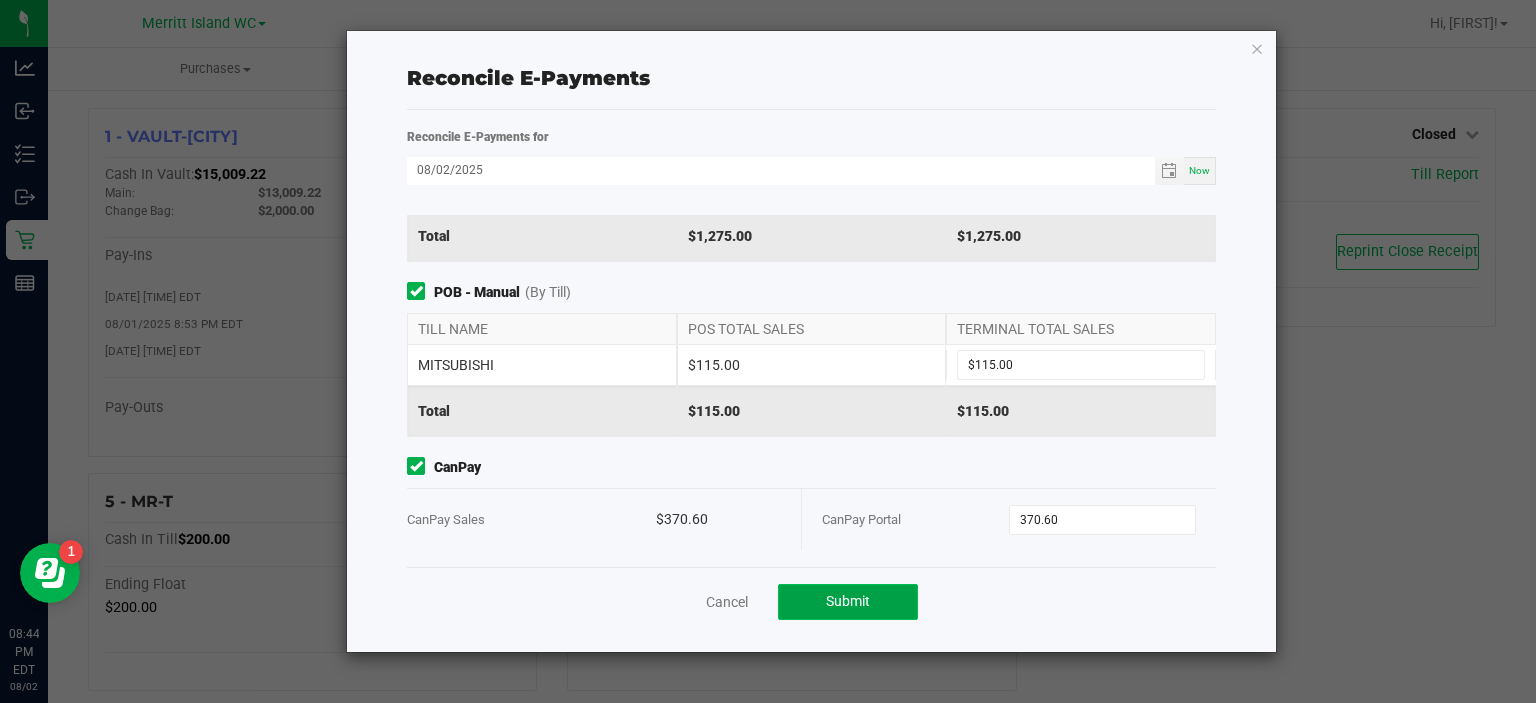 type on "$370.60" 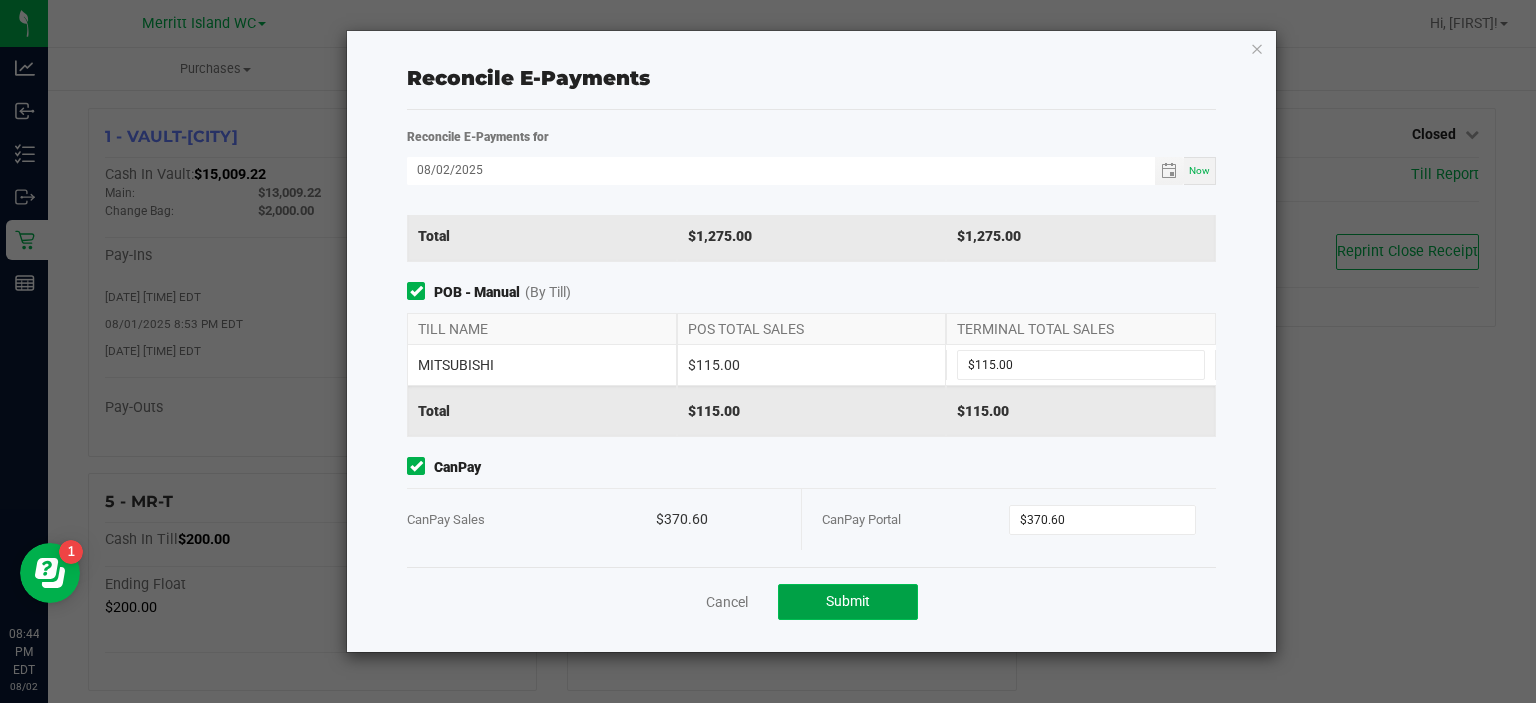 click on "Submit" 